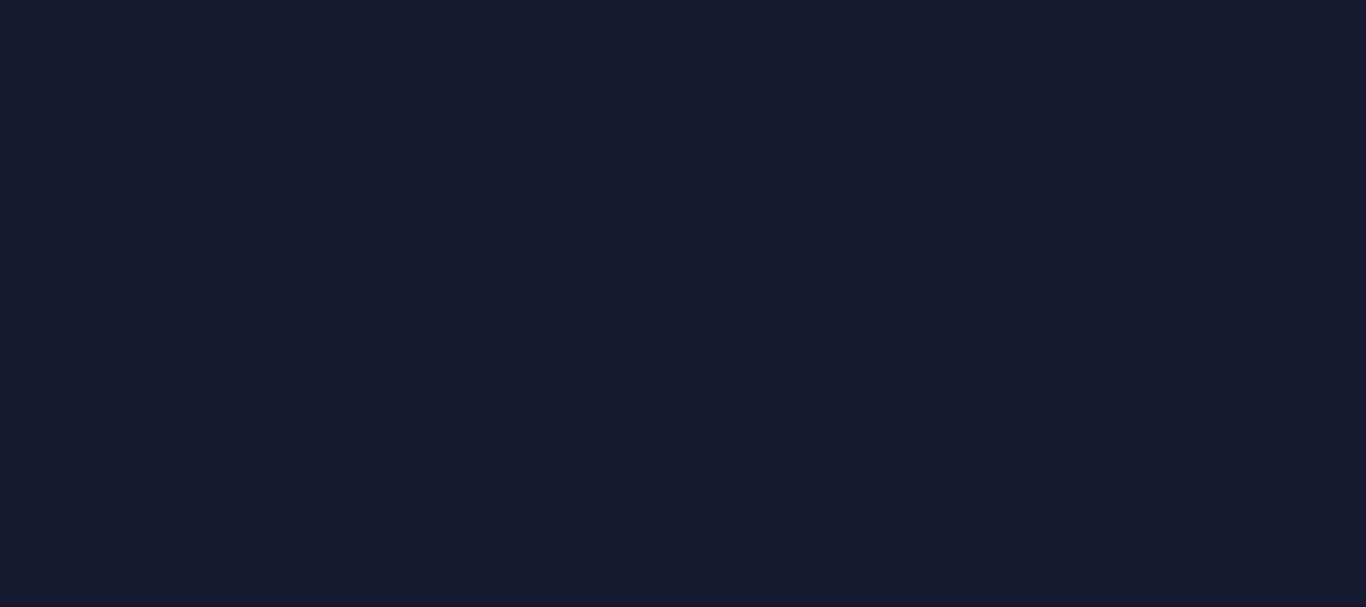 scroll, scrollTop: 0, scrollLeft: 0, axis: both 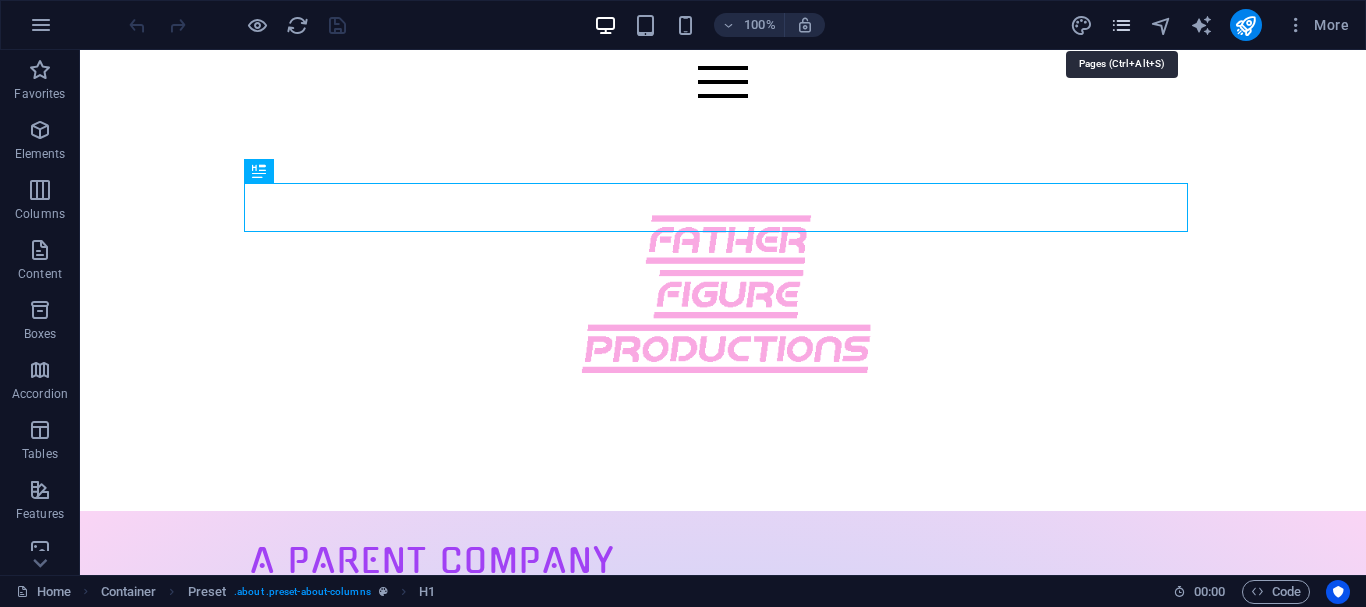 click at bounding box center (1121, 25) 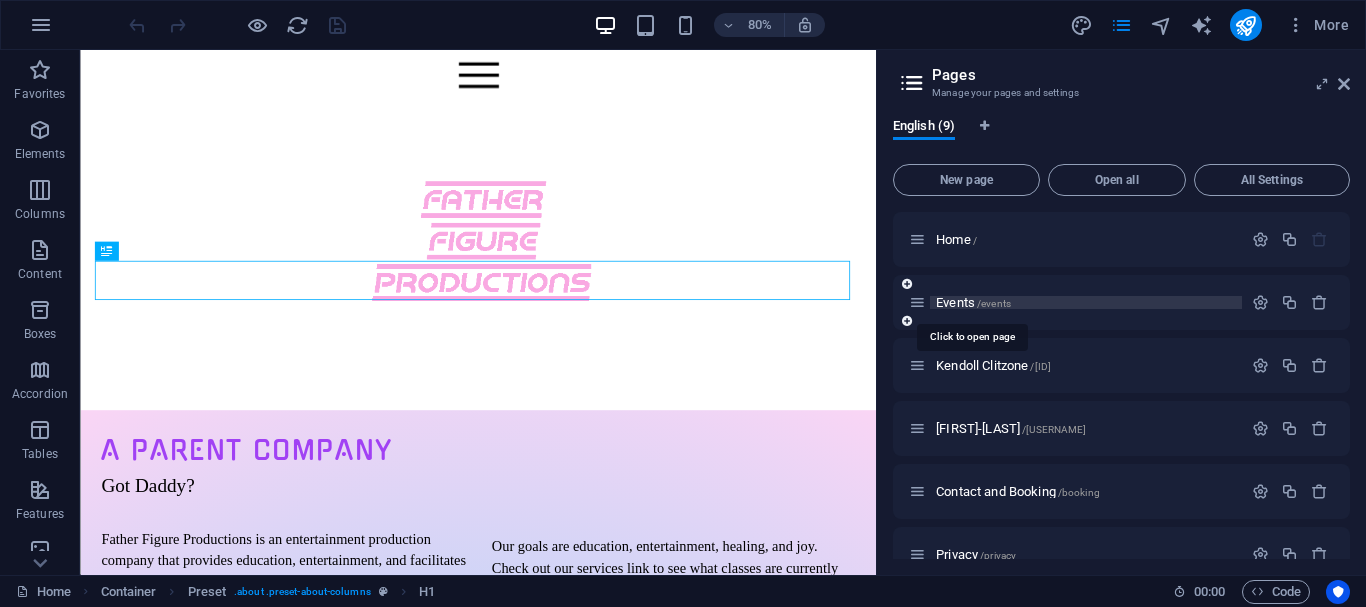 click on "Events /events" at bounding box center [973, 302] 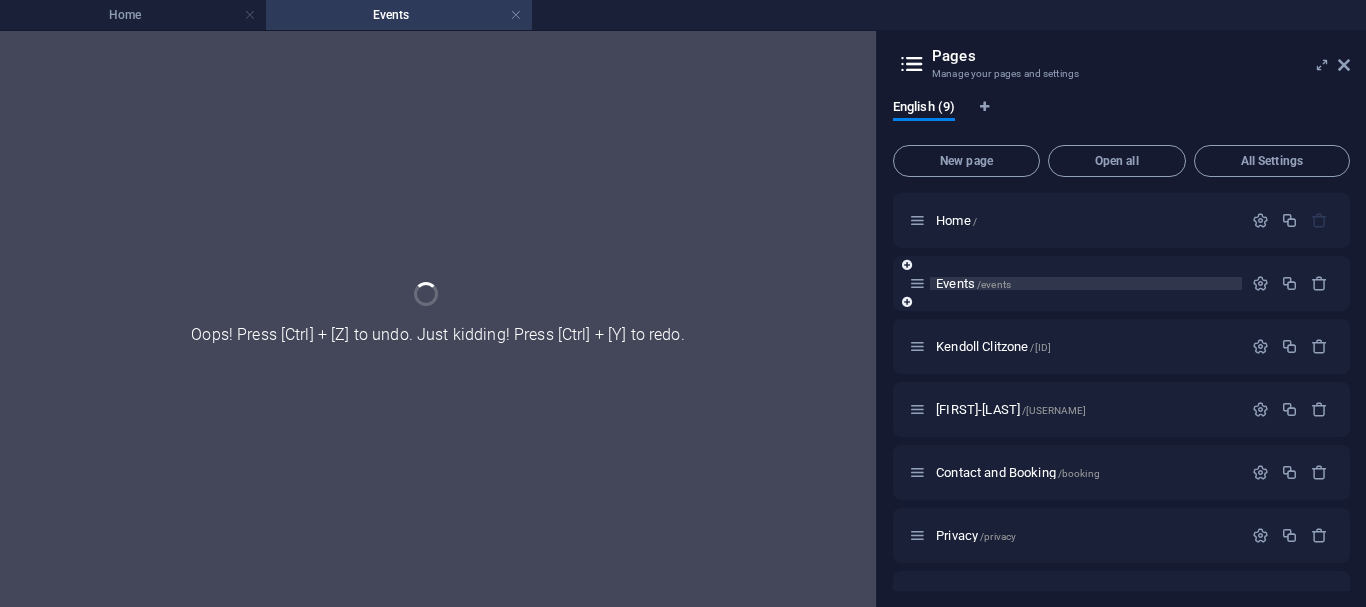 scroll, scrollTop: 0, scrollLeft: 0, axis: both 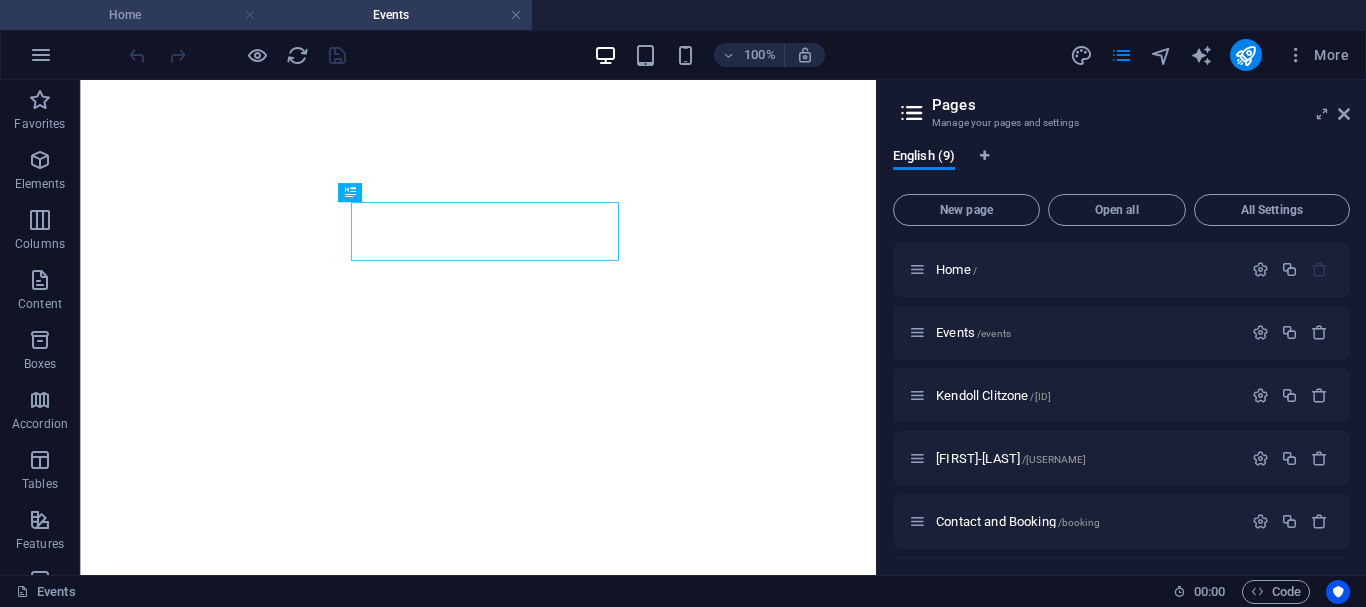 click at bounding box center [250, 15] 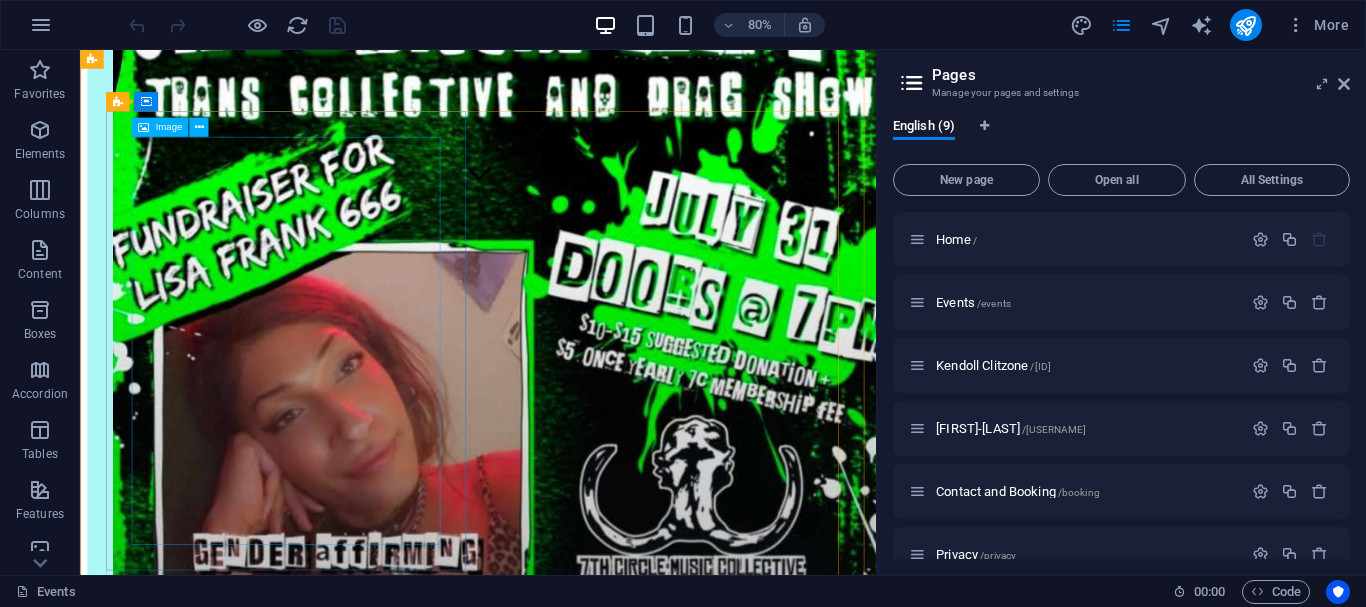 scroll, scrollTop: 933, scrollLeft: 0, axis: vertical 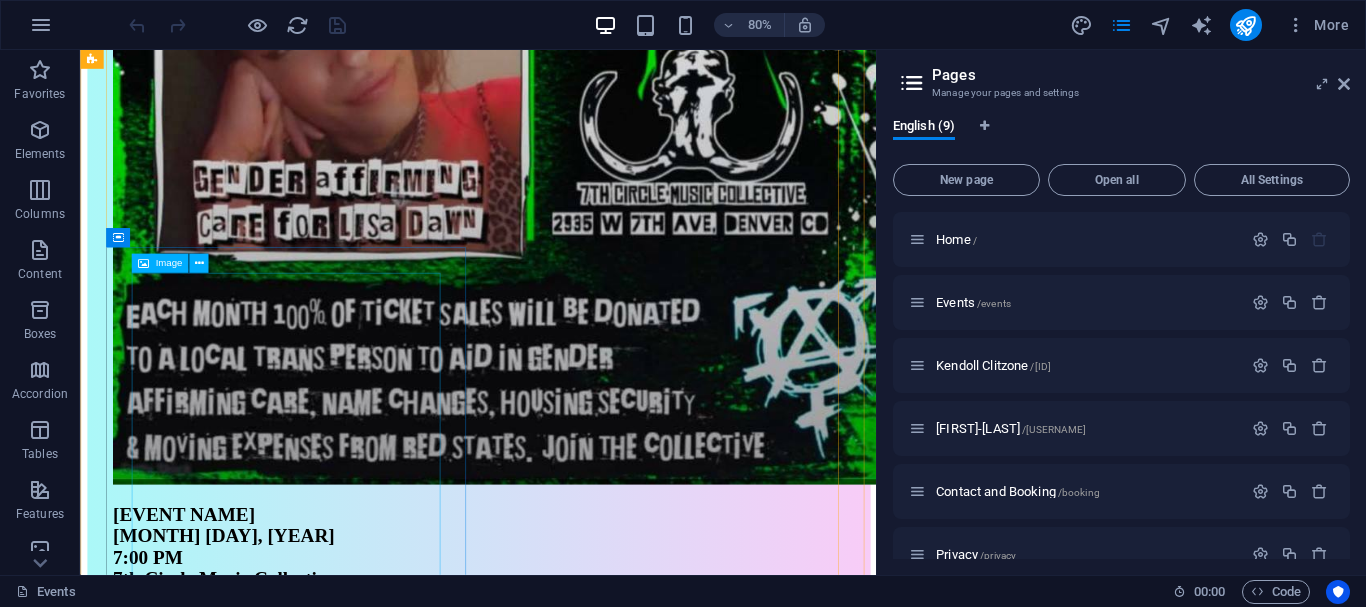 click at bounding box center (577, 3195) 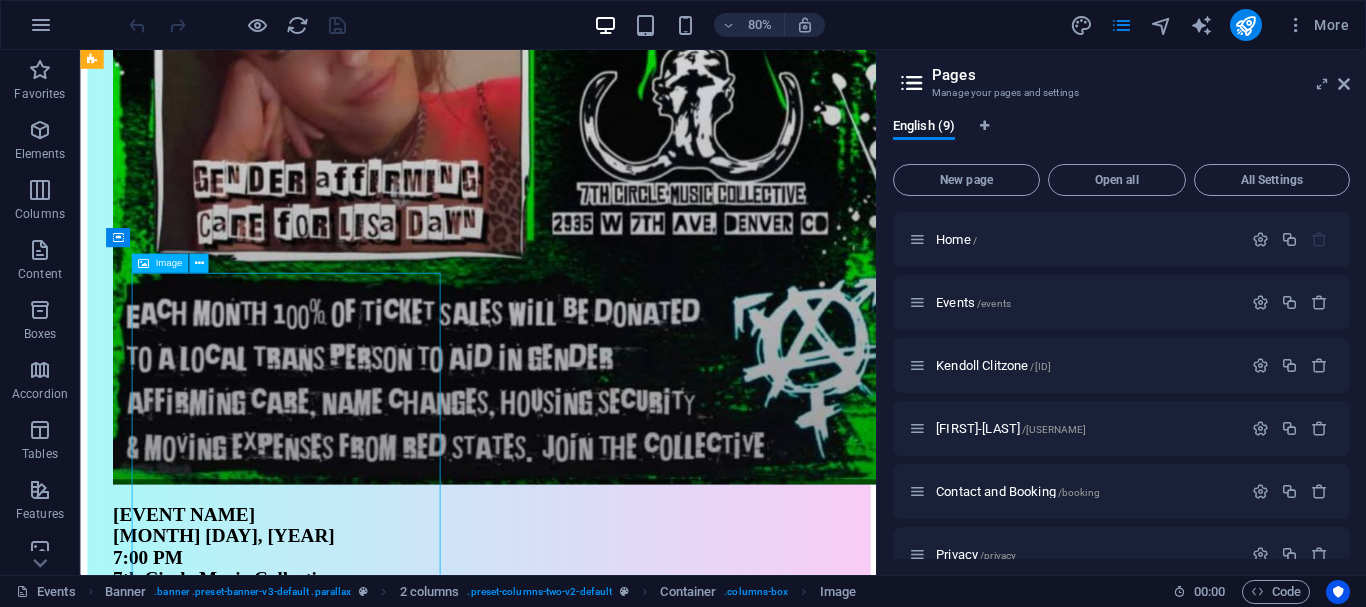 click at bounding box center (577, 3195) 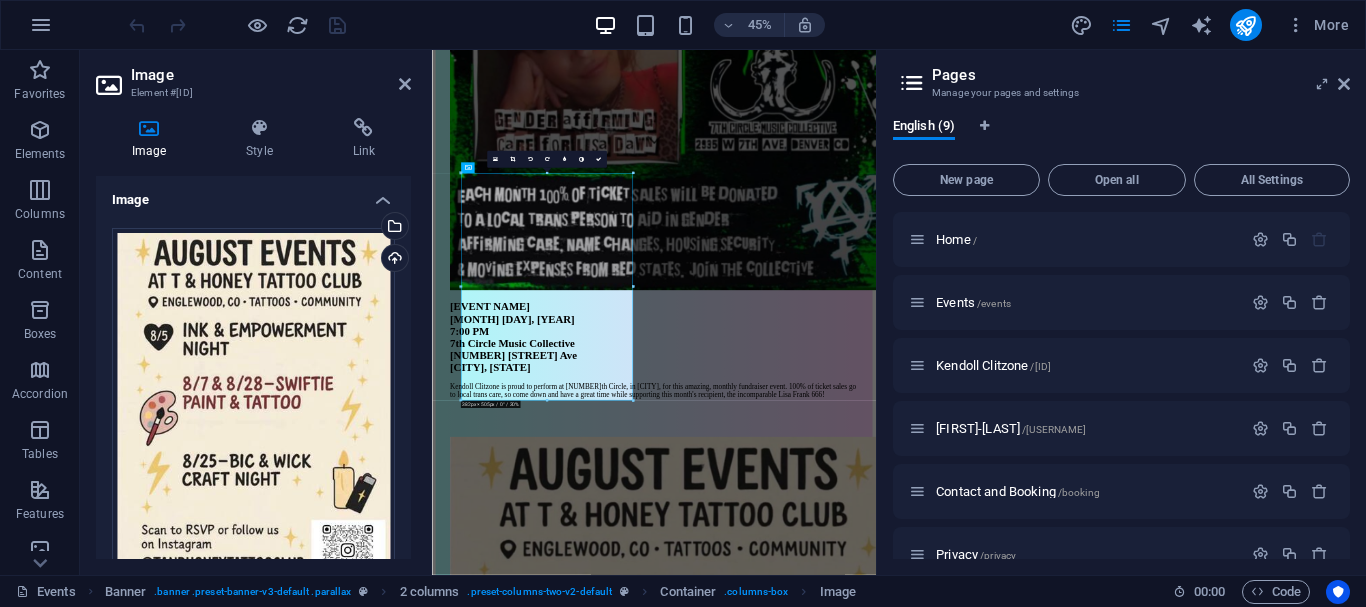 scroll, scrollTop: 929, scrollLeft: 0, axis: vertical 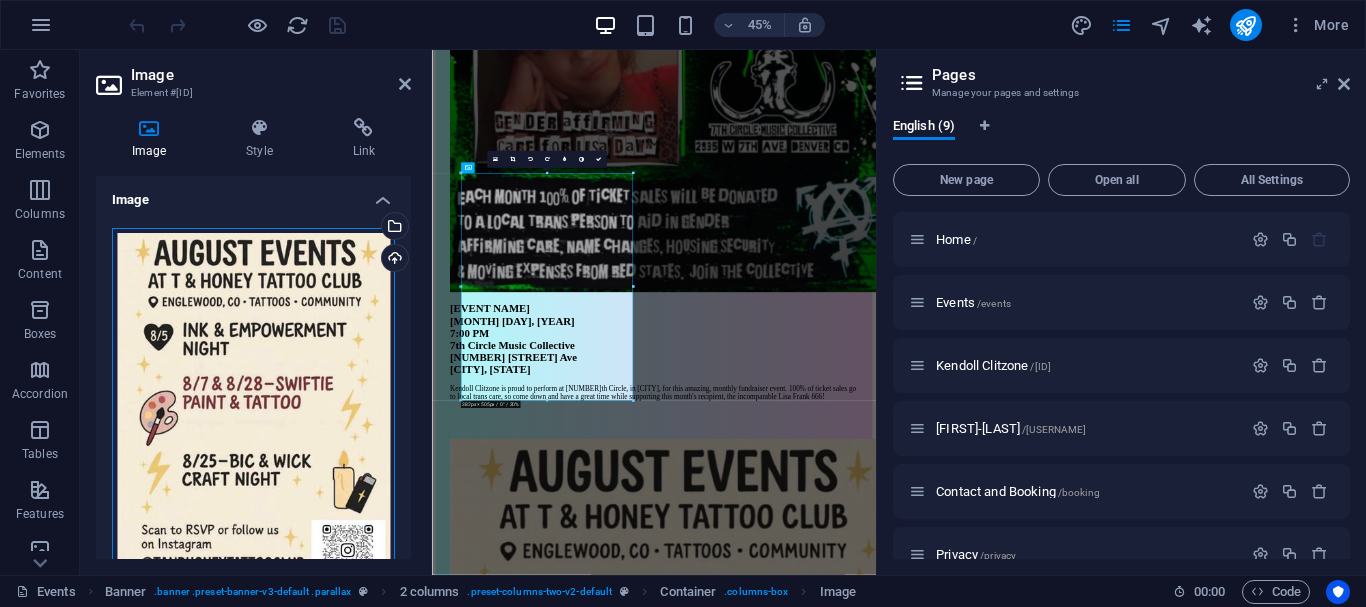 click on "Drag files here, click to choose files or select files from Files or our free stock photos & videos" at bounding box center (253, 413) 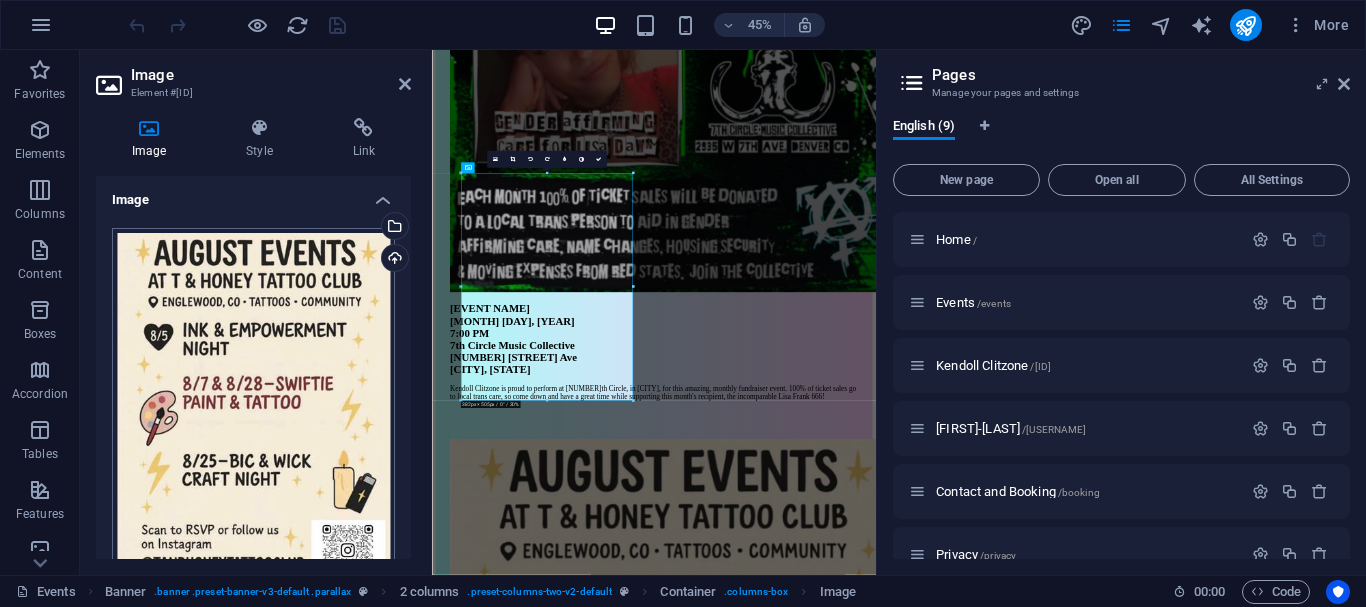 scroll, scrollTop: 0, scrollLeft: 0, axis: both 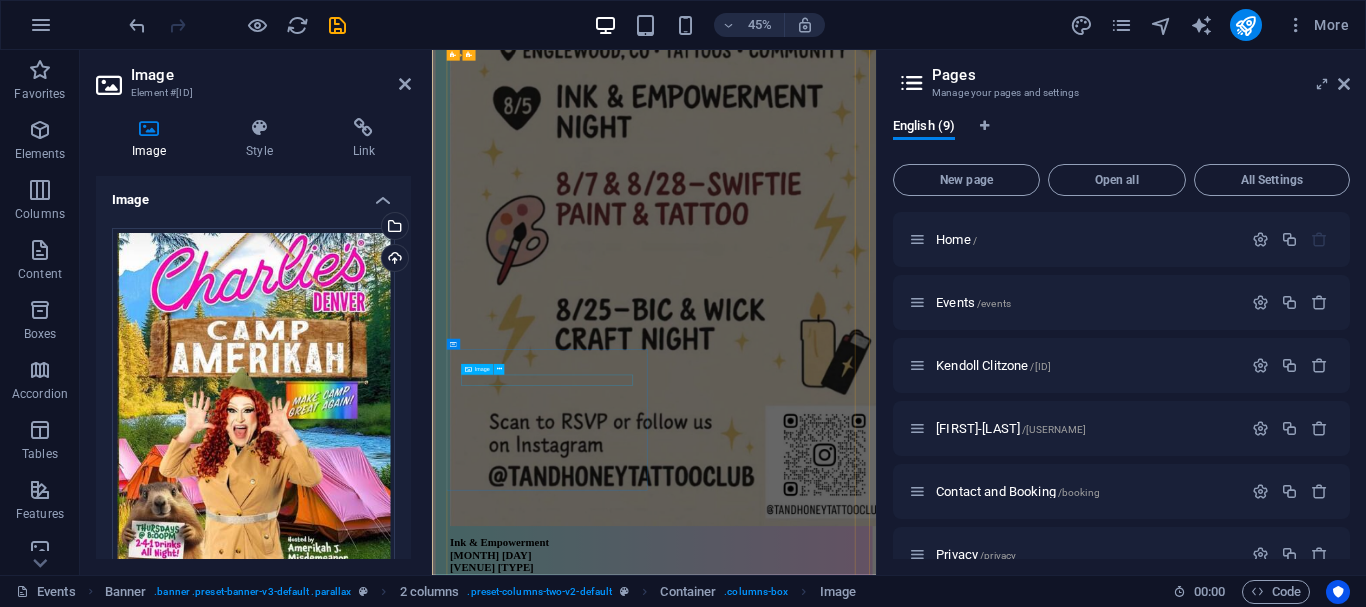 click at bounding box center (925, 4933) 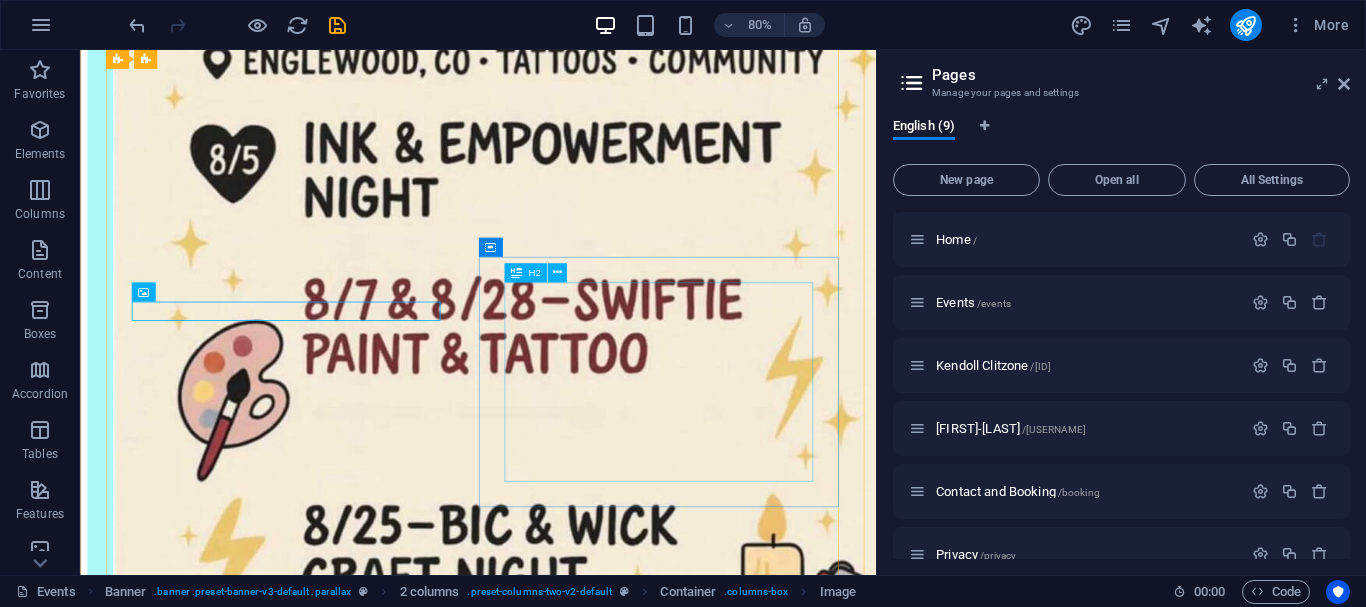 scroll, scrollTop: 2466, scrollLeft: 0, axis: vertical 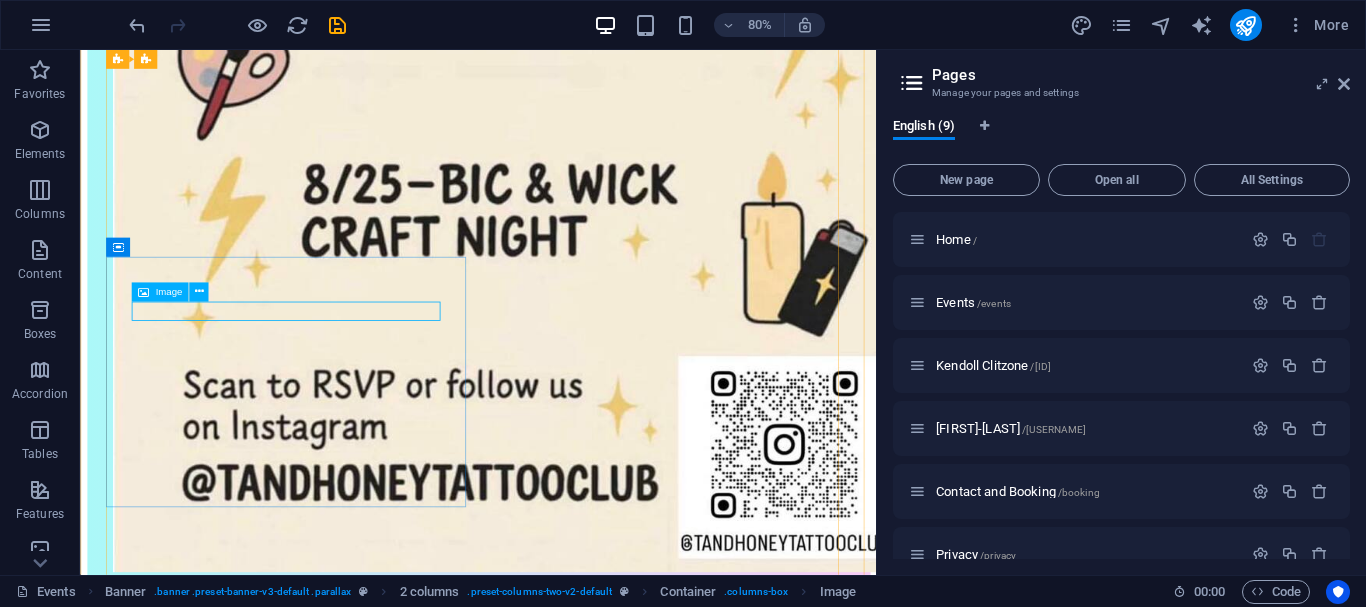 click at bounding box center [577, 4547] 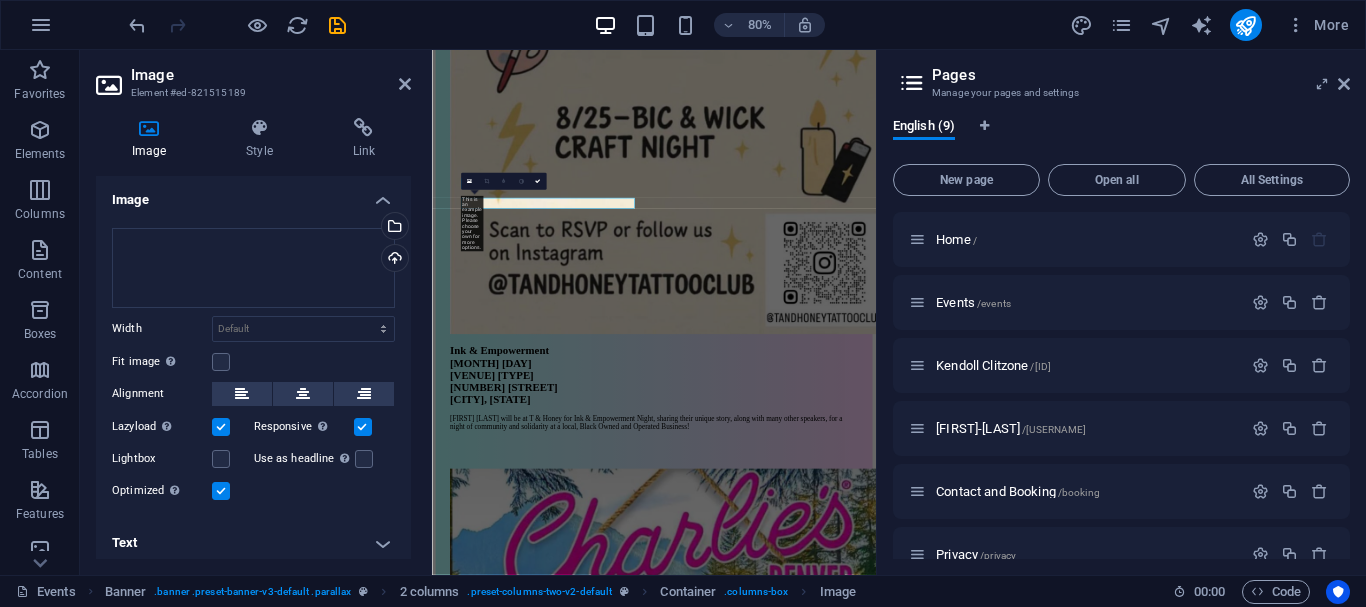 scroll, scrollTop: 2452, scrollLeft: 0, axis: vertical 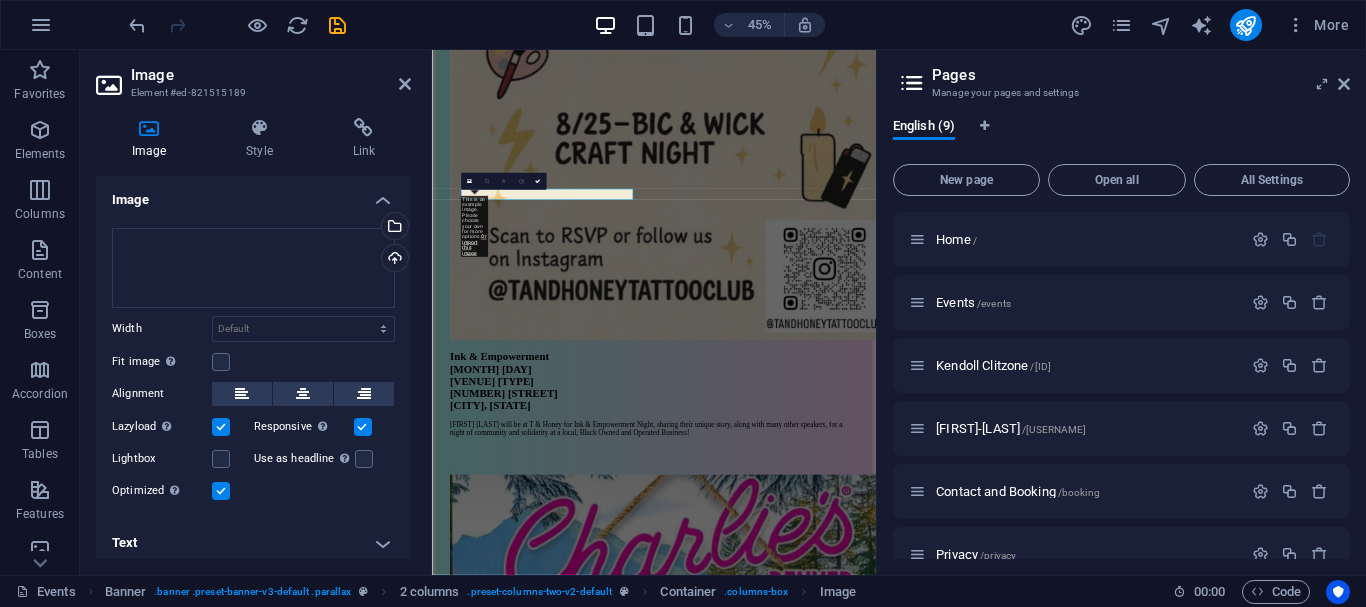 click at bounding box center [149, 128] 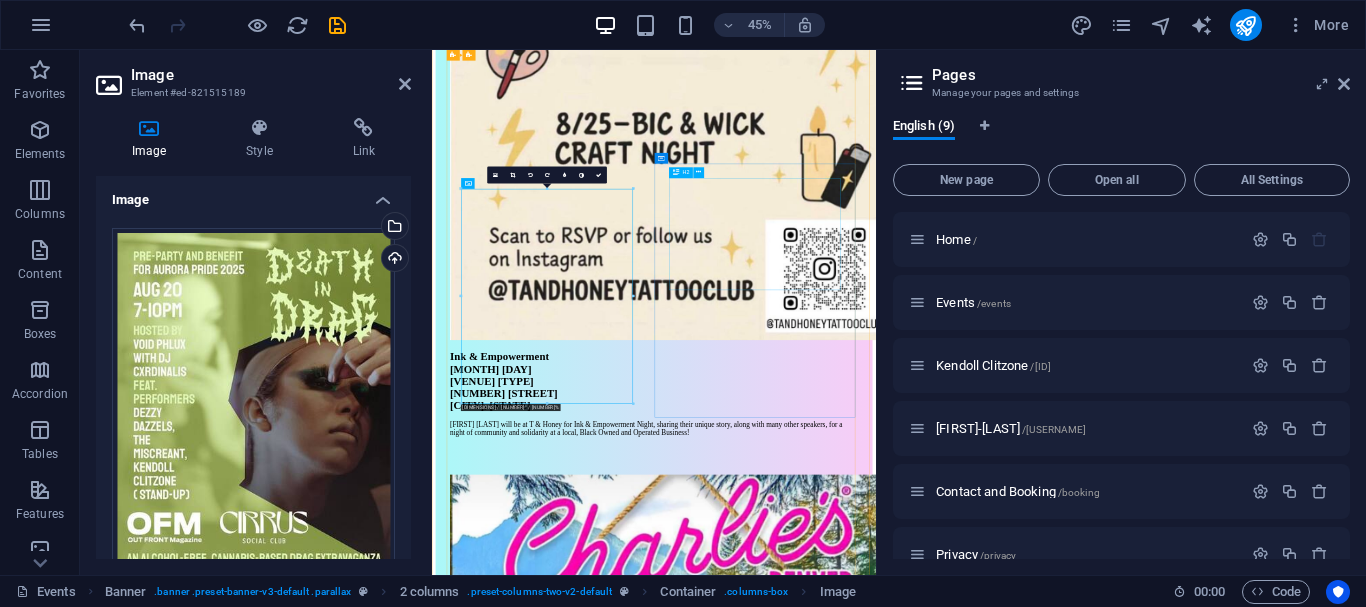 click on "Pre-[LOCATION] Pride dISABLED lETTERS TO cANNABIS [MONTH] [DAY], [YEAR] Time tba [BRAND NAME] [NUMBER] [STREET] [CITY], [STATE]" at bounding box center [925, 5862] 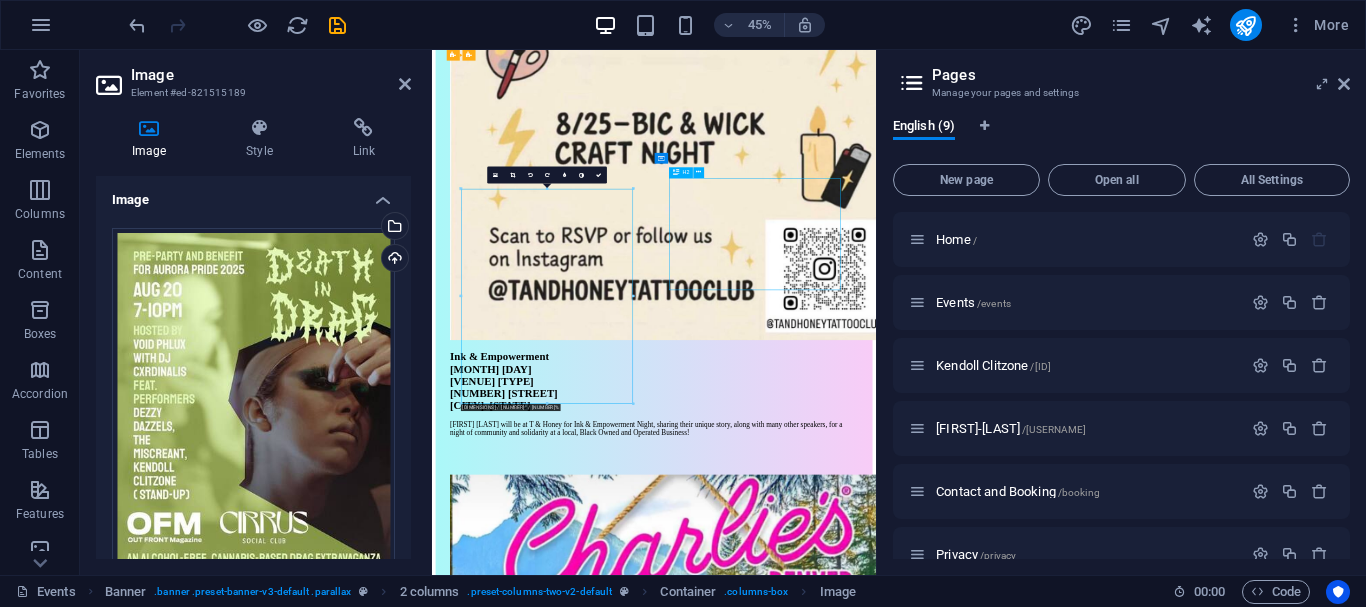 click on "Pre-[LOCATION] Pride dISABLED lETTERS TO cANNABIS [MONTH] [DAY], [YEAR] Time tba [BRAND NAME] [NUMBER] [STREET] [CITY], [STATE]" at bounding box center (925, 5862) 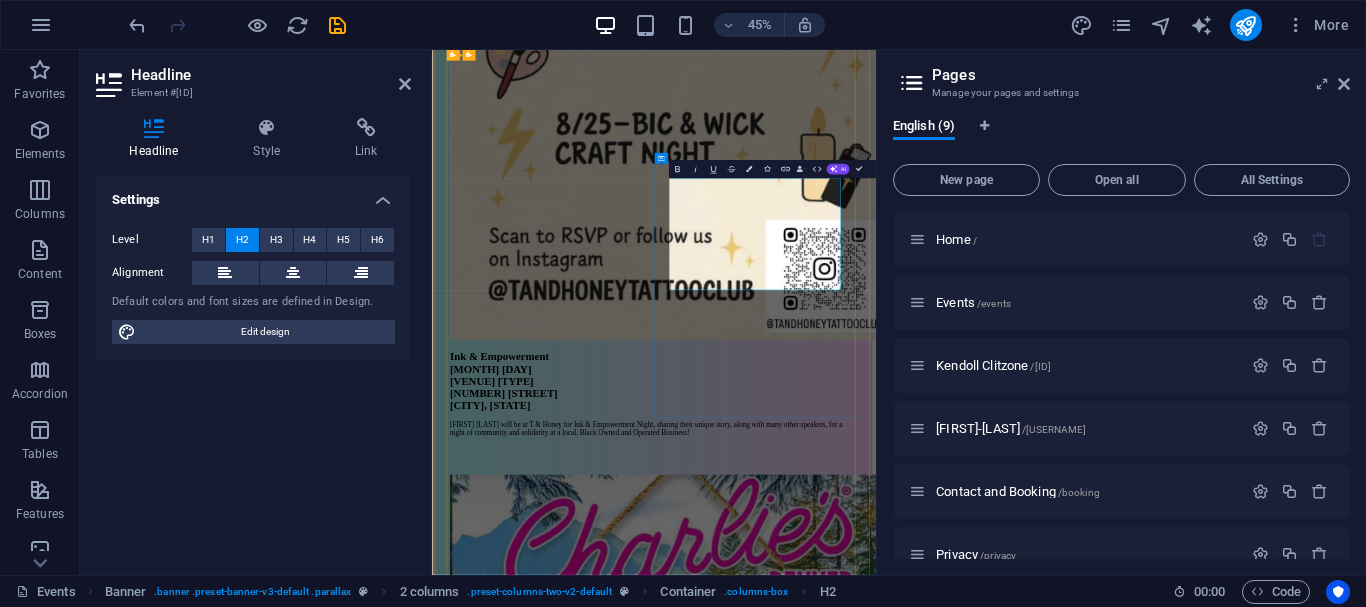 click on "Pre-[LOCATION] Pride dISABLED lETTERS TO cANNABIS [MONTH] [DAY], [YEAR] Time tba [BRAND NAME] [NUMBER] [STREET] [CITY], [STATE]" at bounding box center (925, 5862) 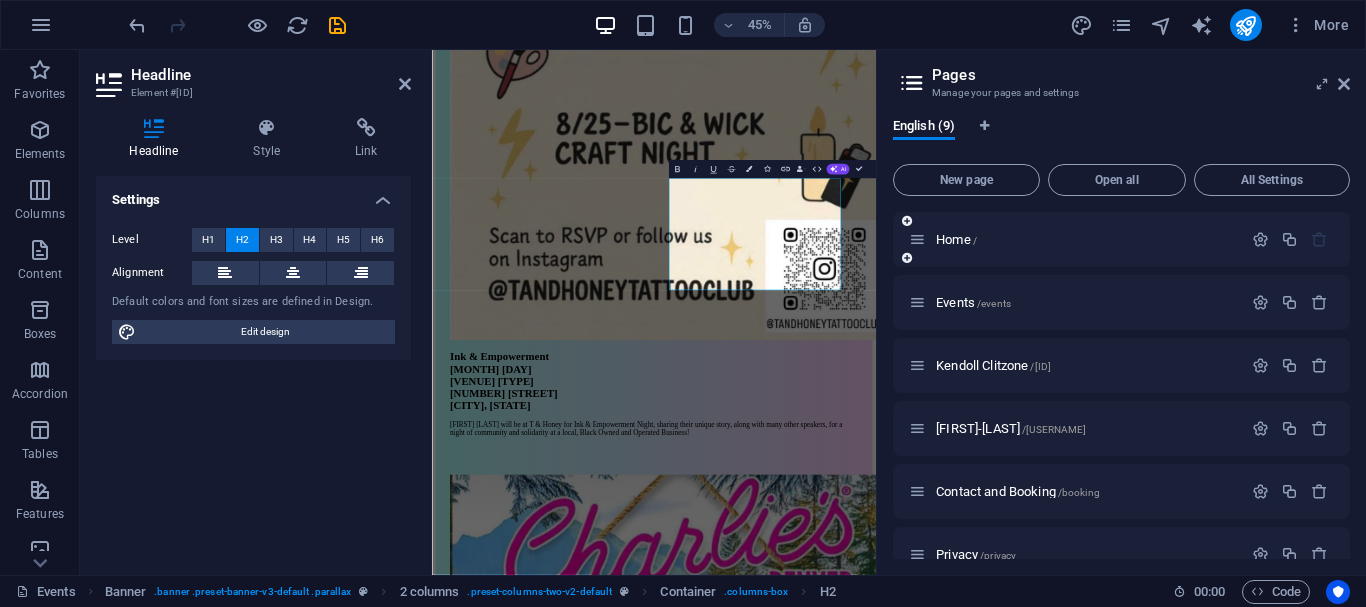 type 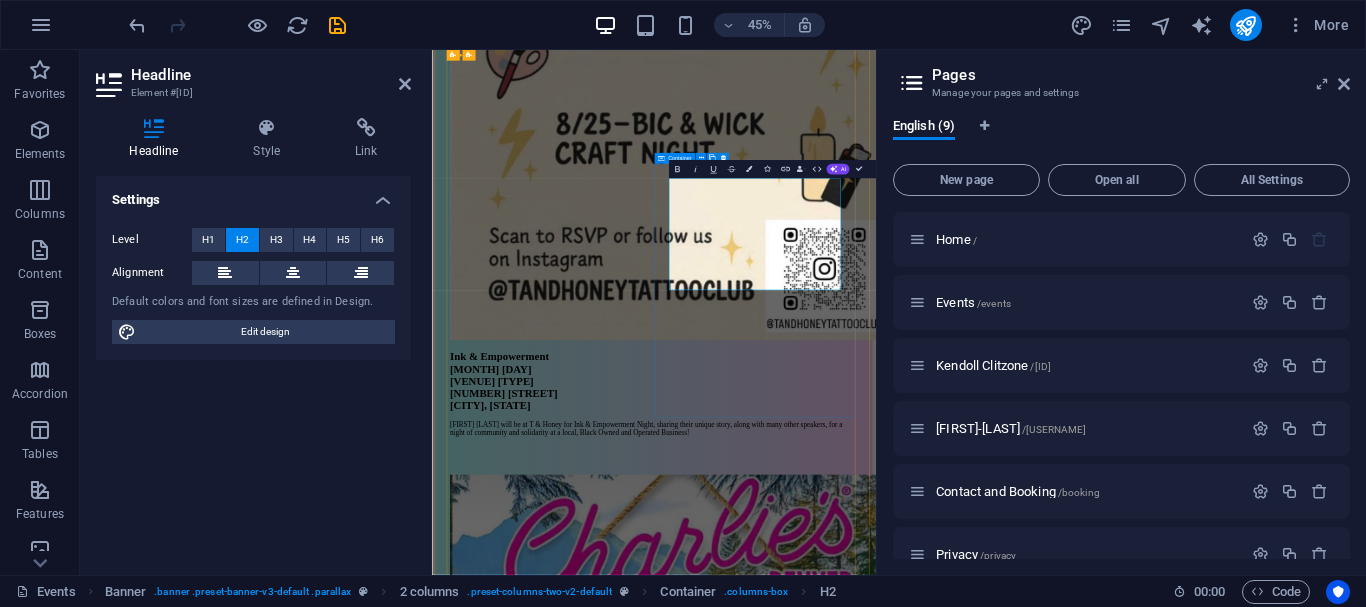 drag, startPoint x: 1094, startPoint y: 394, endPoint x: 951, endPoint y: 356, distance: 147.96283 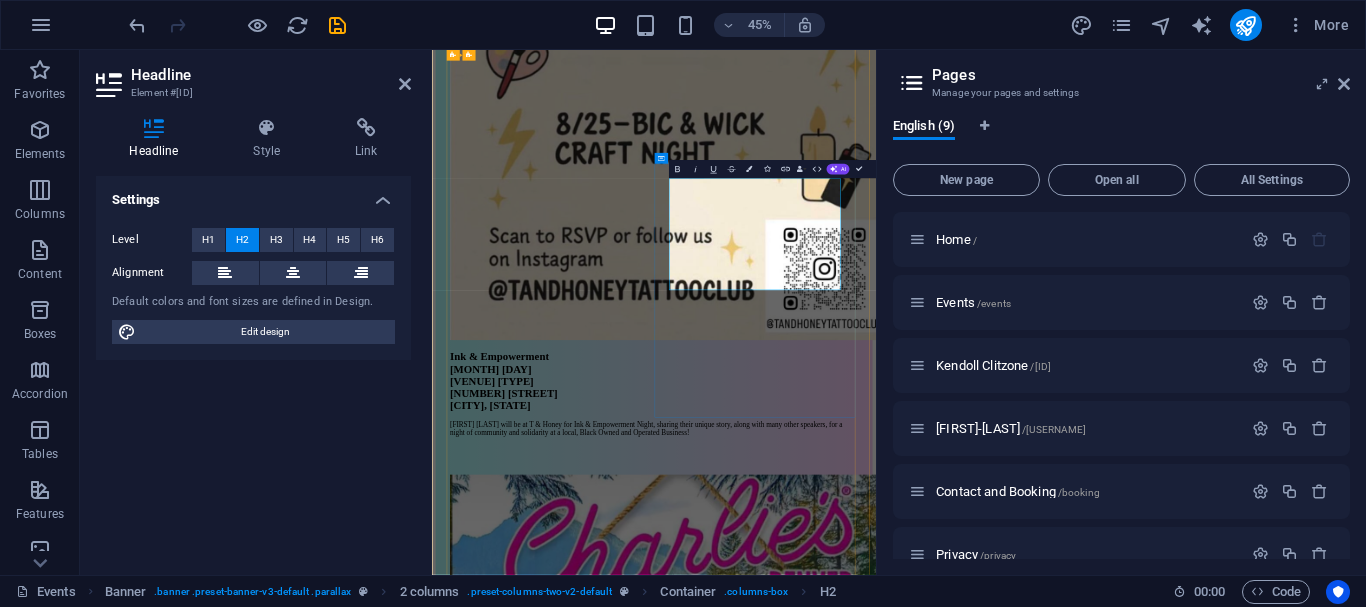 click on "[DATE] ​[TIME] [VENUE] [ADDRESS], [CITY], [STATE]" at bounding box center [925, 5862] 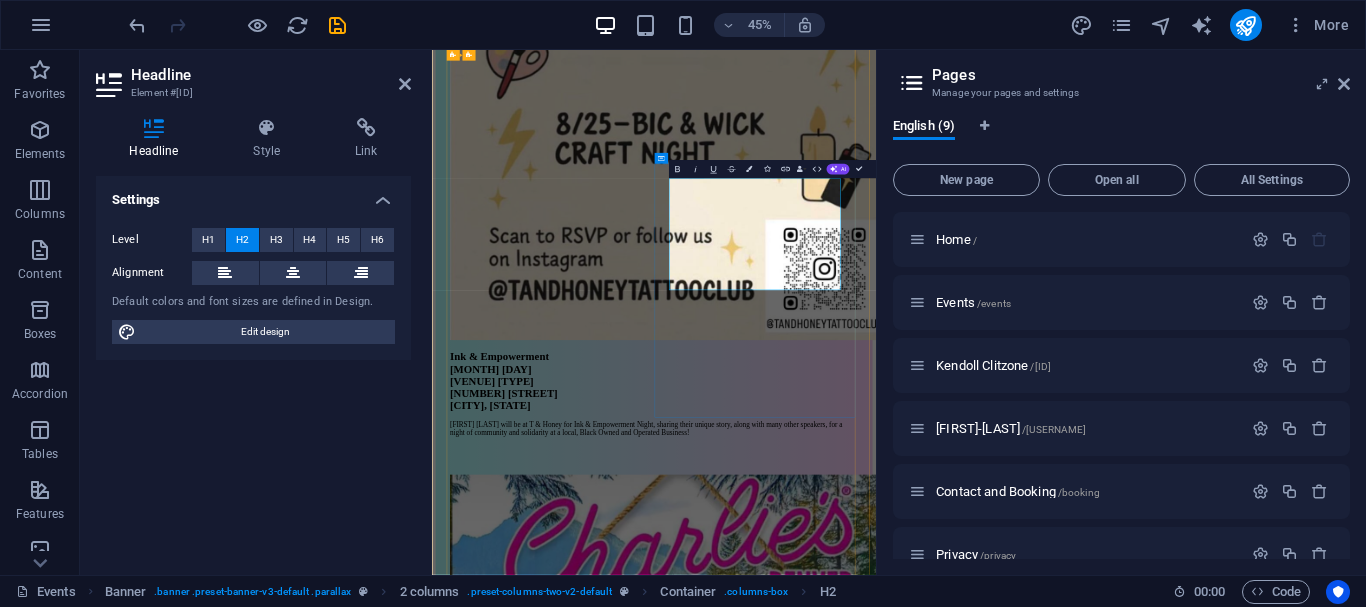 drag, startPoint x: 1114, startPoint y: 407, endPoint x: 958, endPoint y: 352, distance: 165.4116 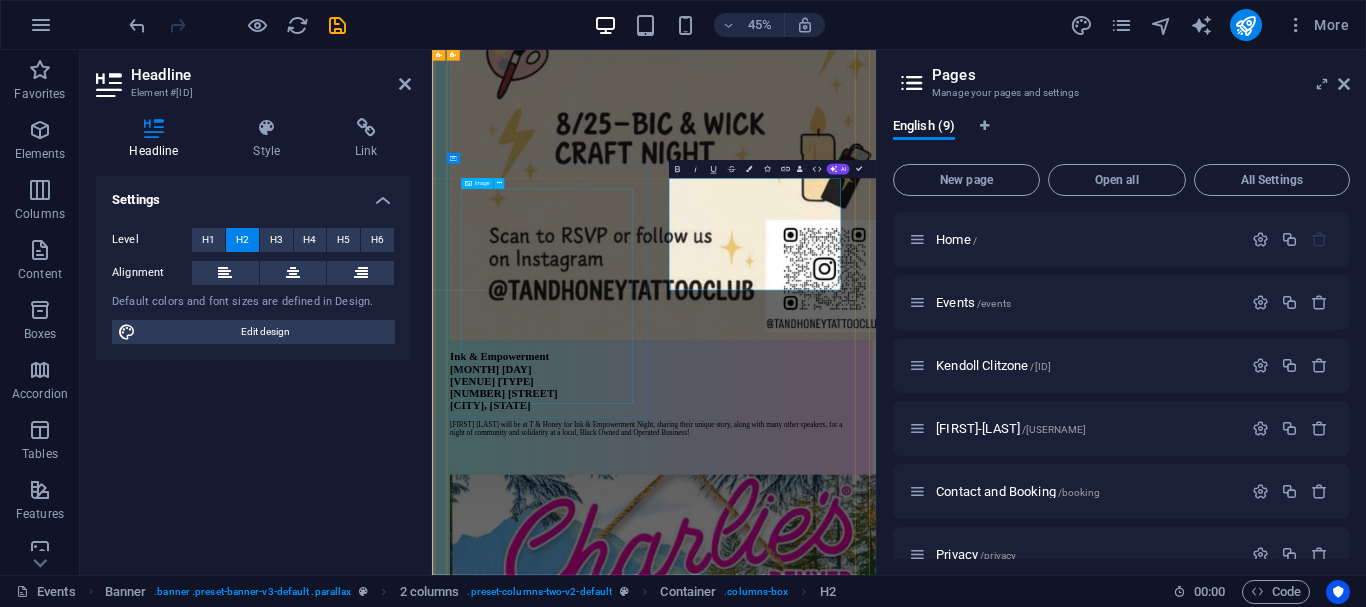 scroll, scrollTop: 1985, scrollLeft: 0, axis: vertical 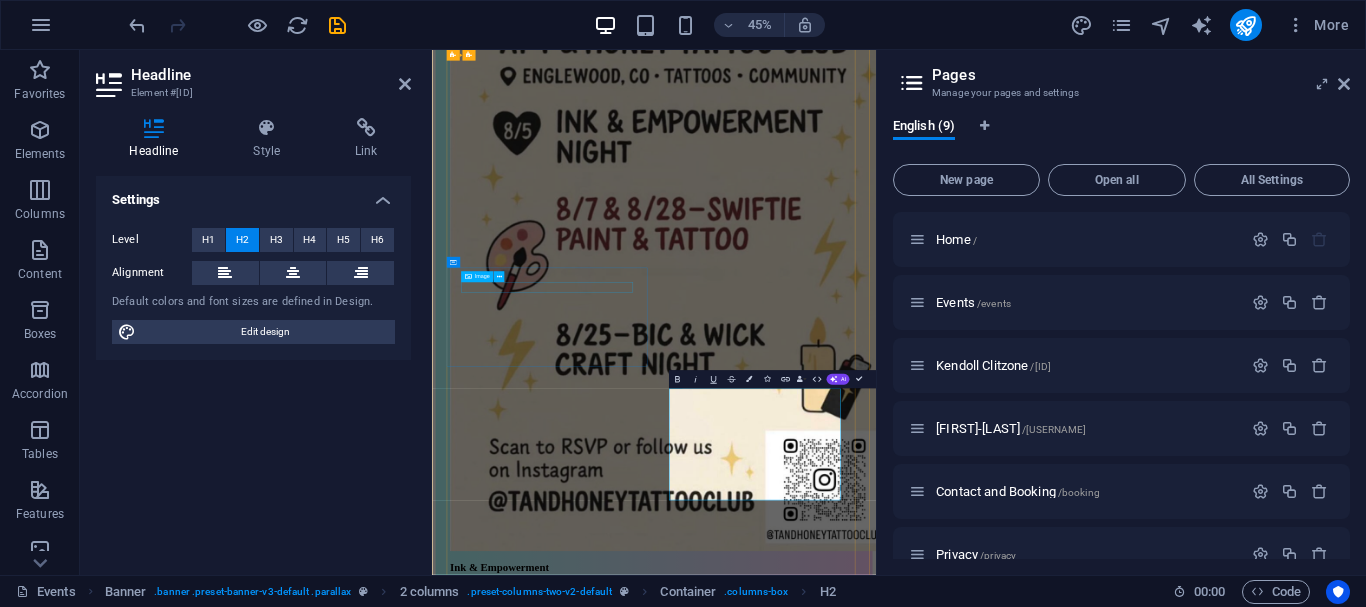 click at bounding box center [925, 4776] 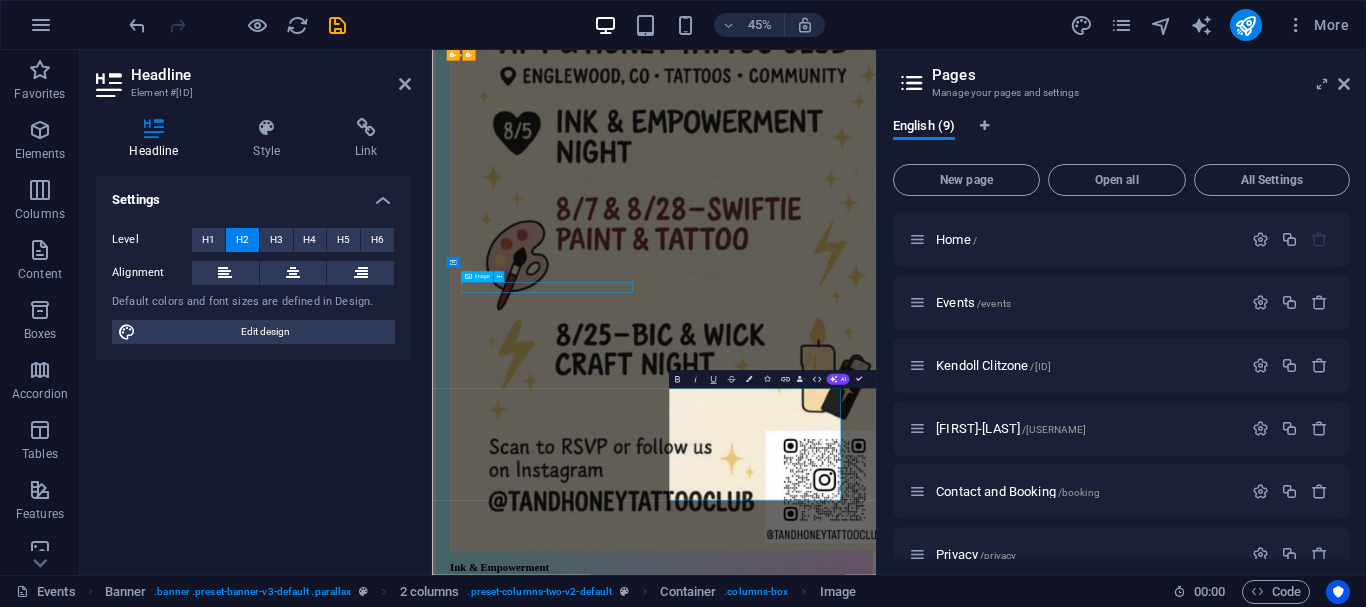 click at bounding box center (925, 4776) 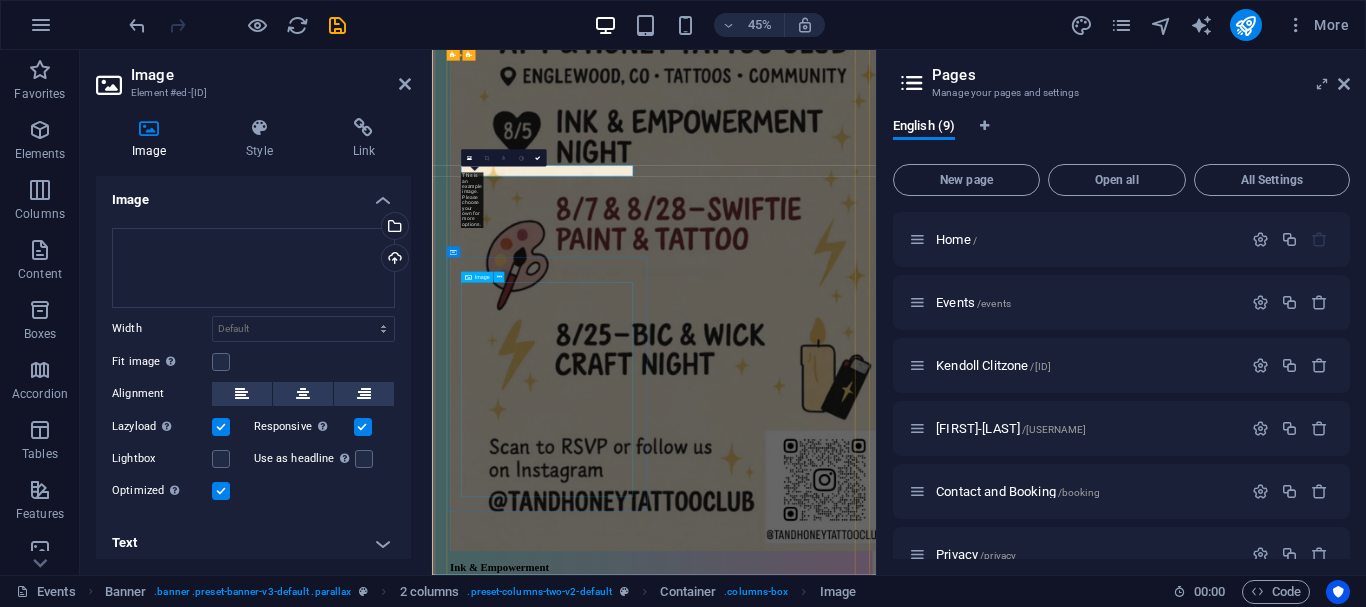 scroll, scrollTop: 2278, scrollLeft: 0, axis: vertical 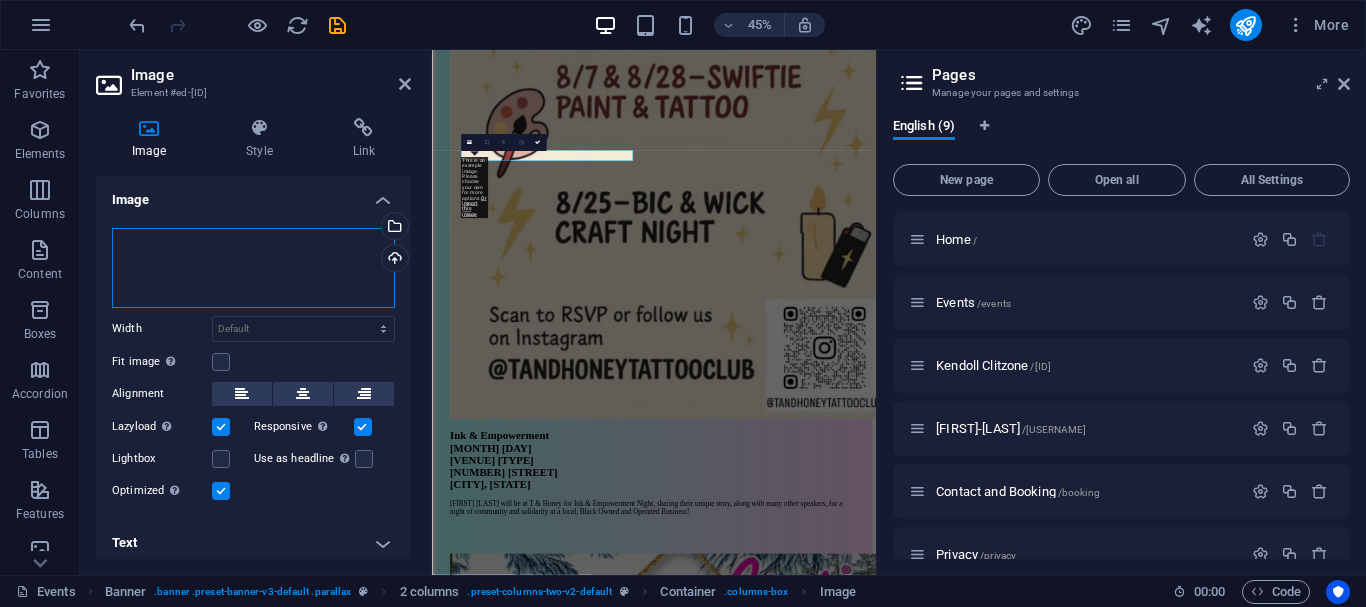 click on "Drag files here, click to choose files or select files from Files or our free stock photos & videos" at bounding box center (253, 268) 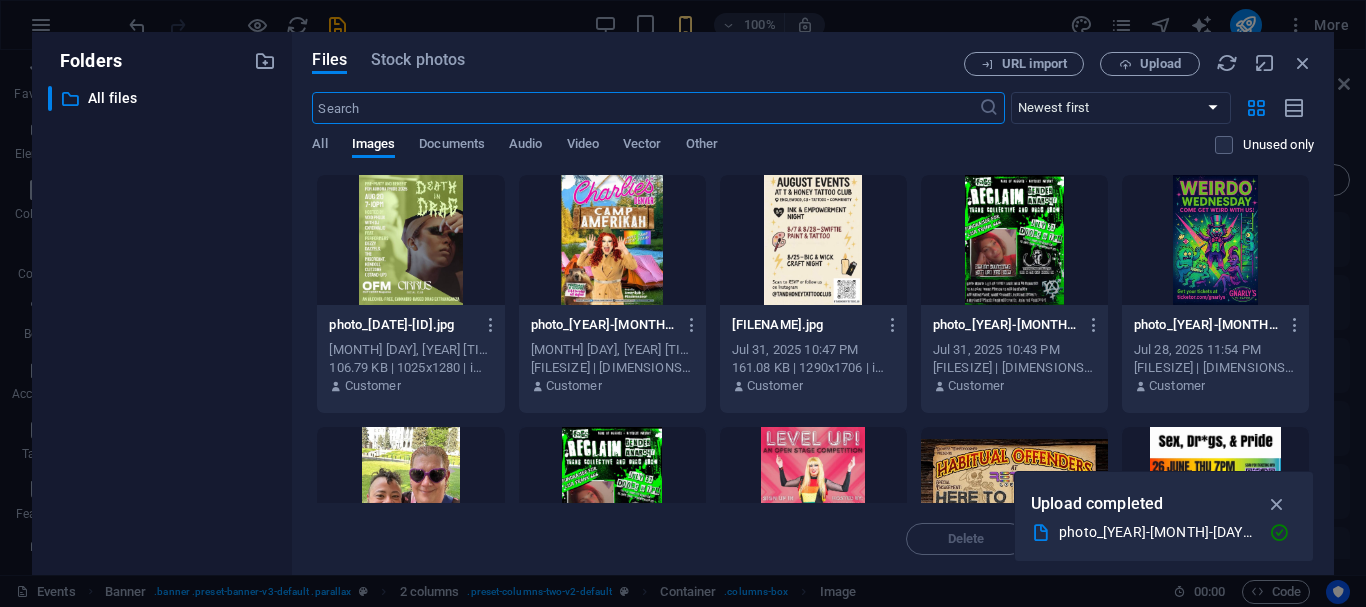 scroll, scrollTop: 0, scrollLeft: 0, axis: both 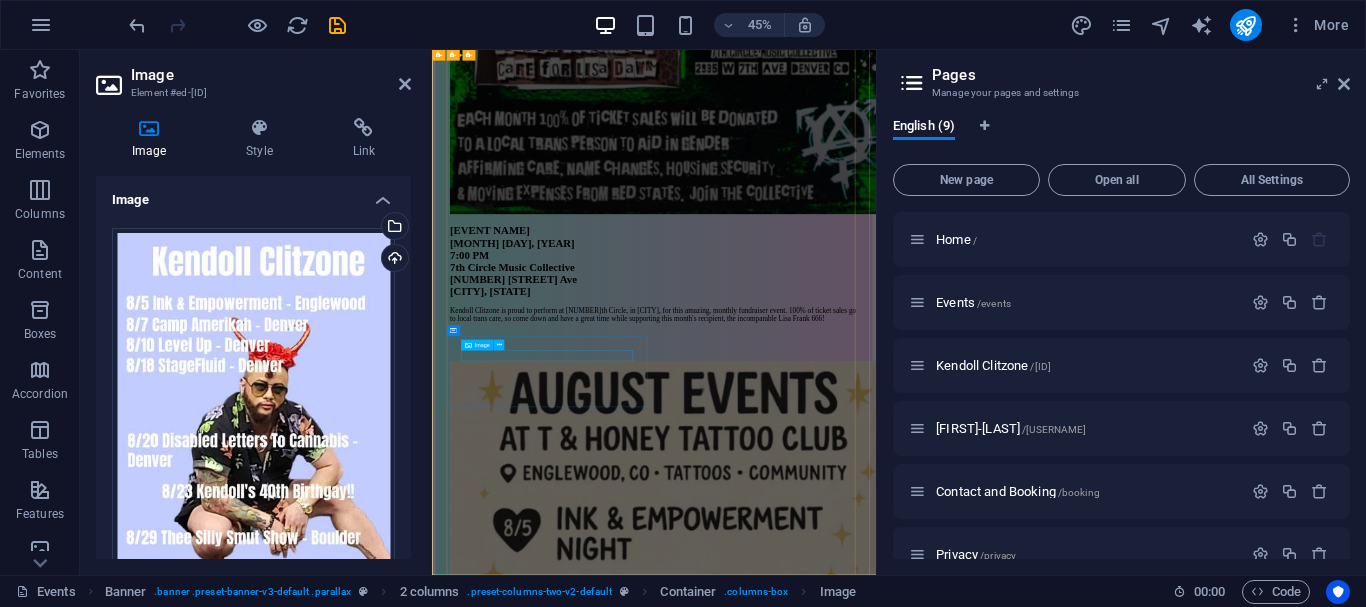 click at bounding box center (925, 3920) 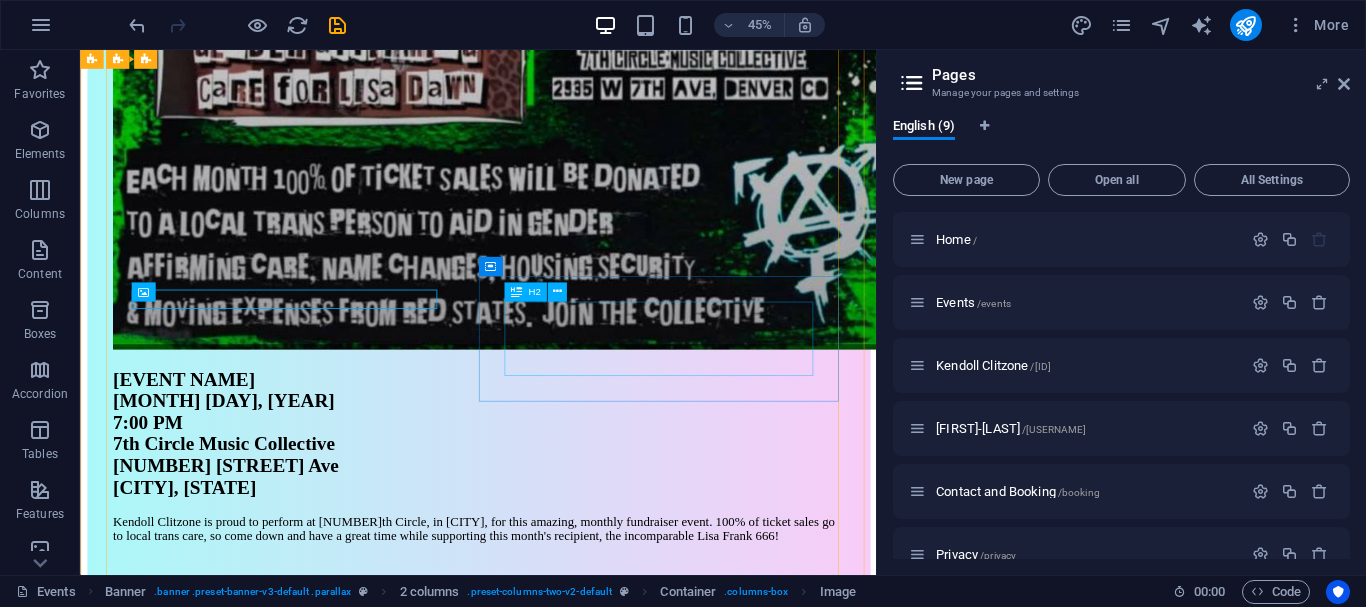 scroll, scrollTop: 1470, scrollLeft: 0, axis: vertical 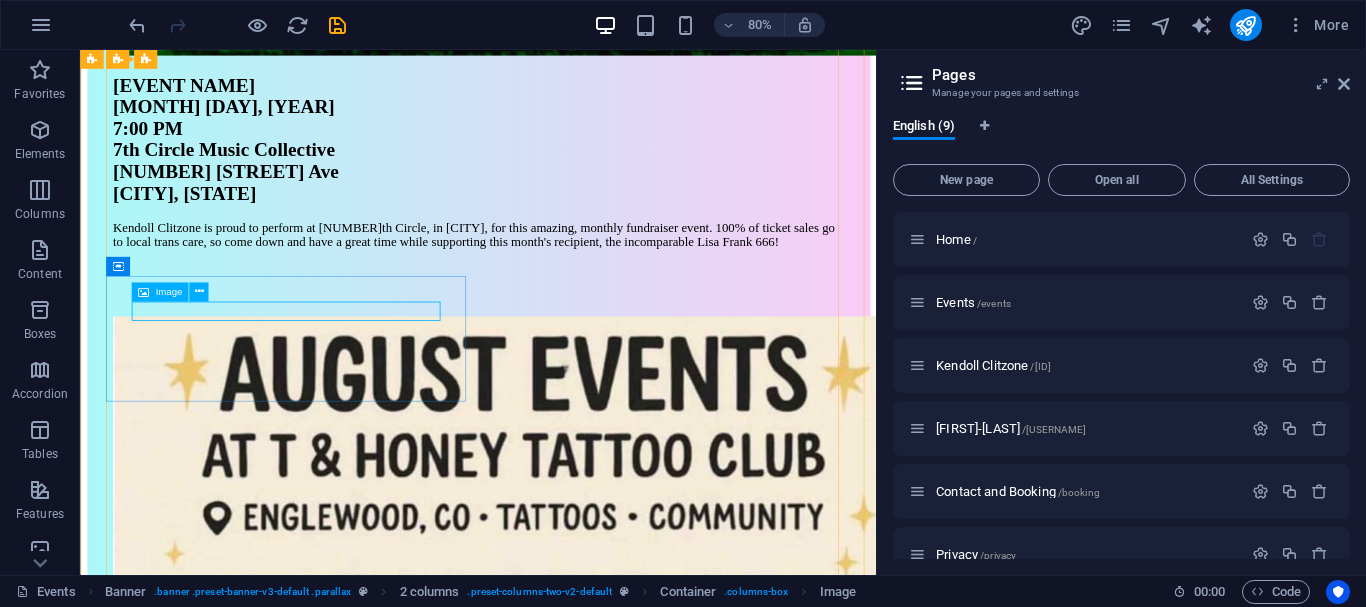 click at bounding box center [577, 3583] 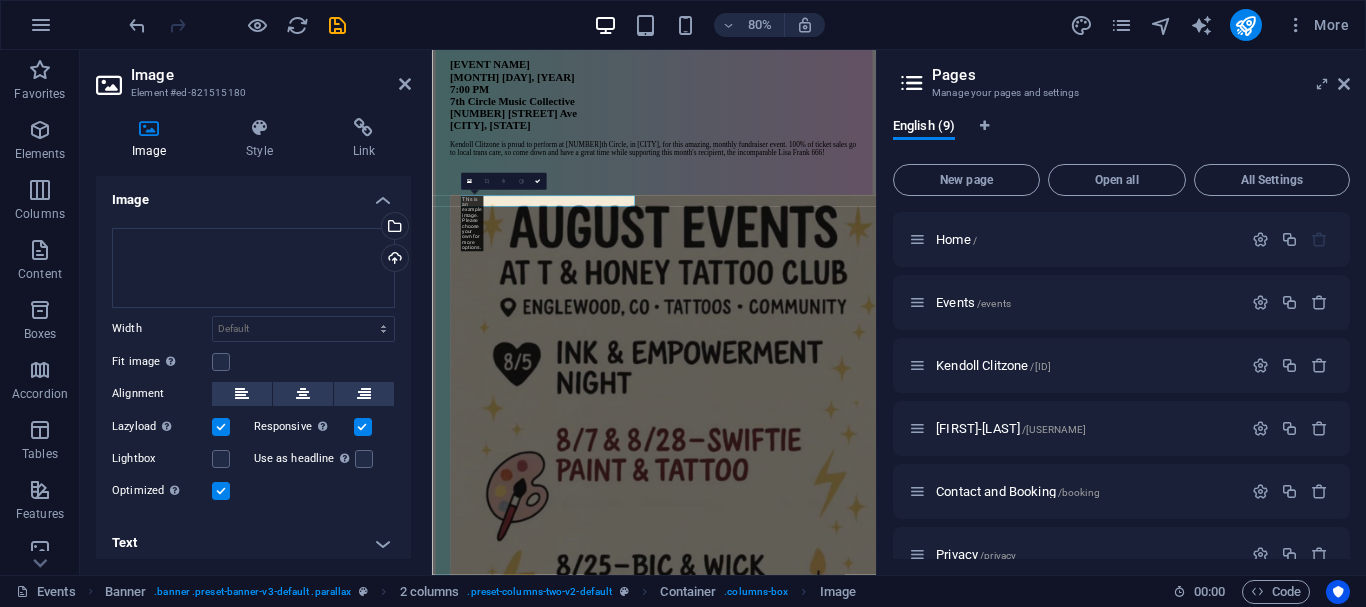 scroll, scrollTop: 1461, scrollLeft: 0, axis: vertical 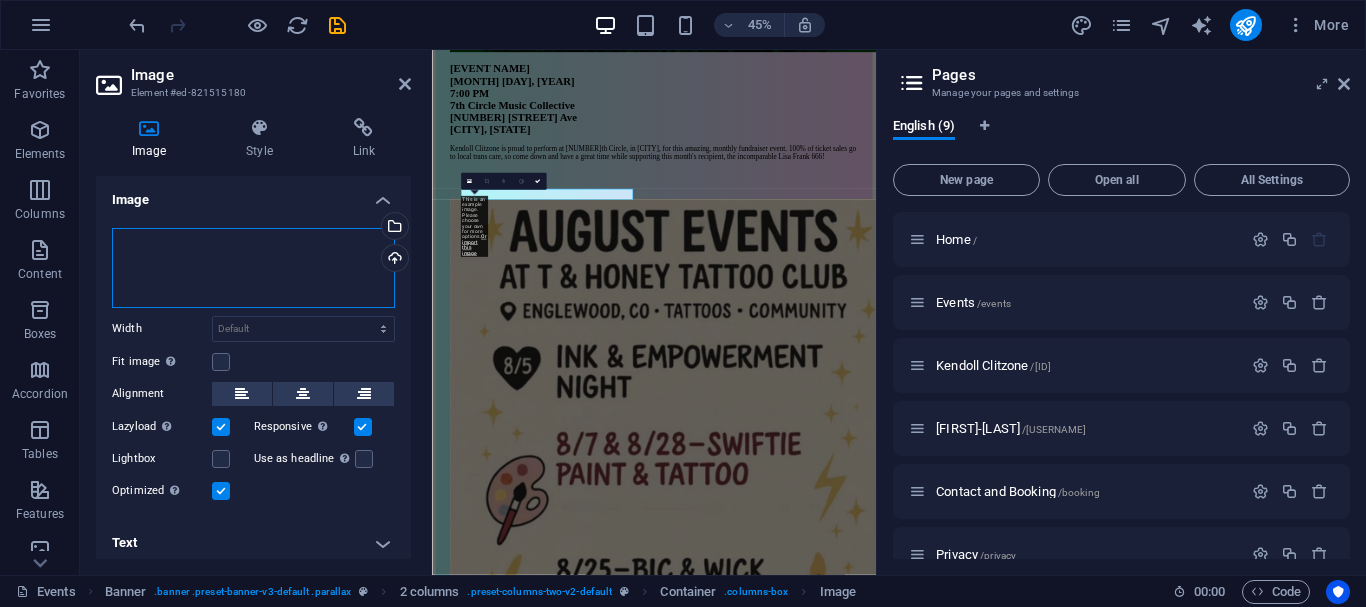 click on "Drag files here, click to choose files or select files from Files or our free stock photos & videos" at bounding box center [253, 268] 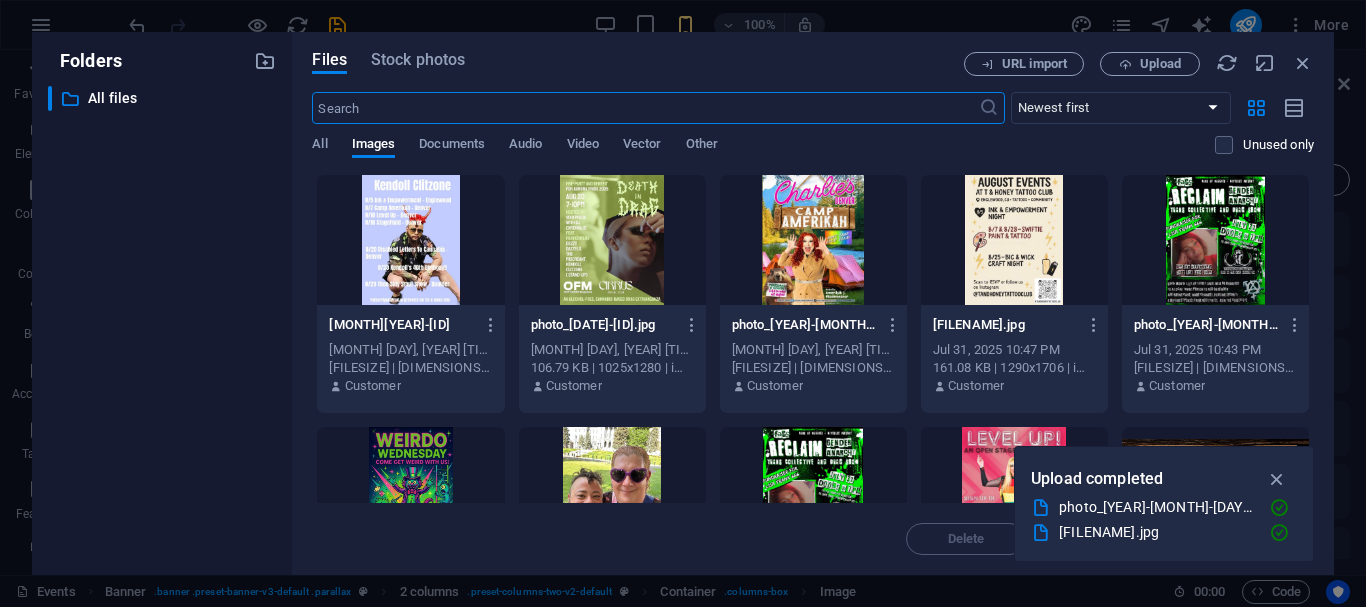 scroll, scrollTop: 0, scrollLeft: 0, axis: both 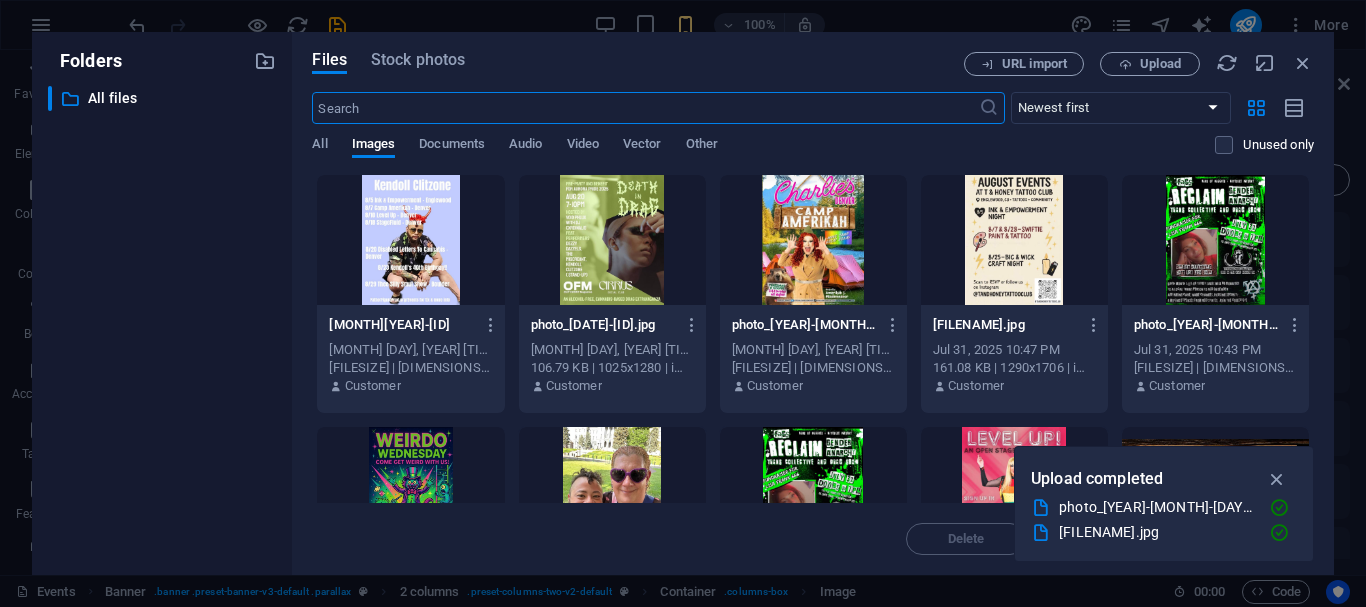 click at bounding box center [410, 240] 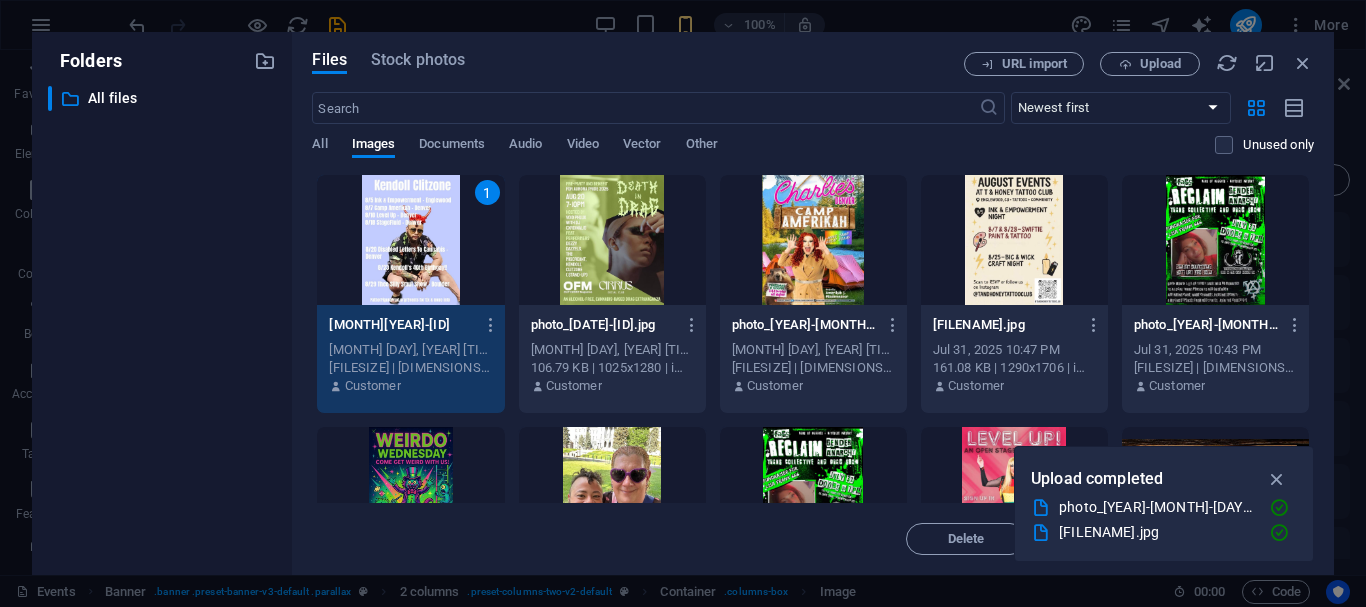 click on "1" at bounding box center [410, 240] 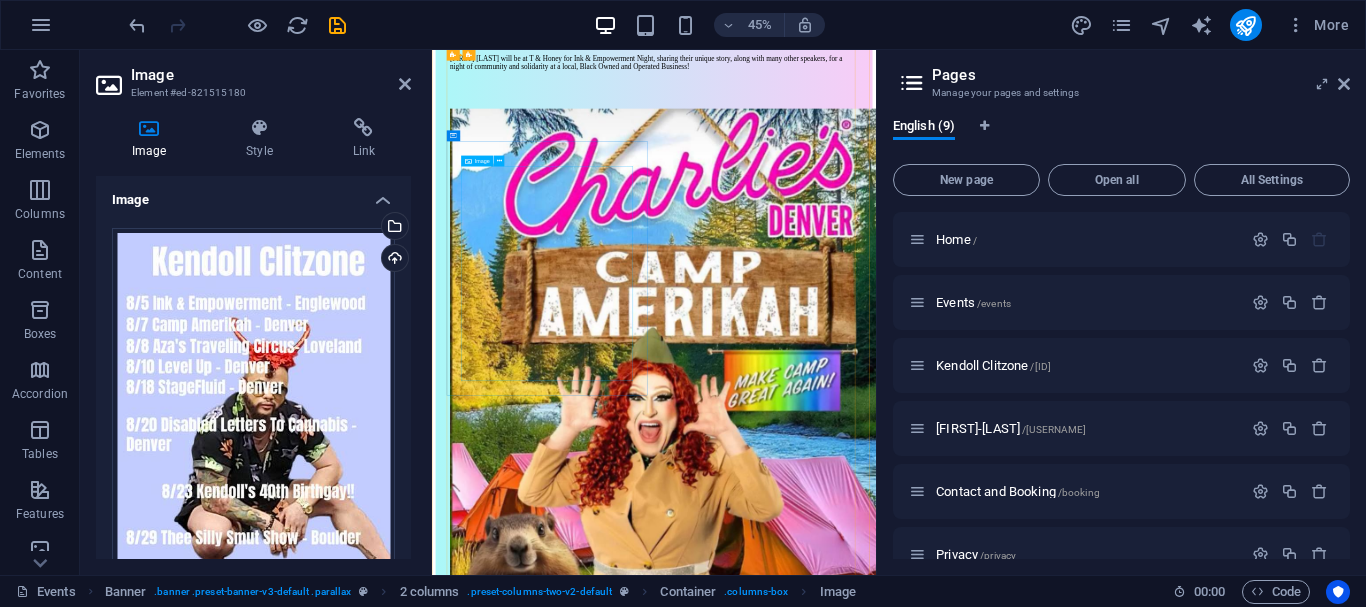 scroll, scrollTop: 3500, scrollLeft: 0, axis: vertical 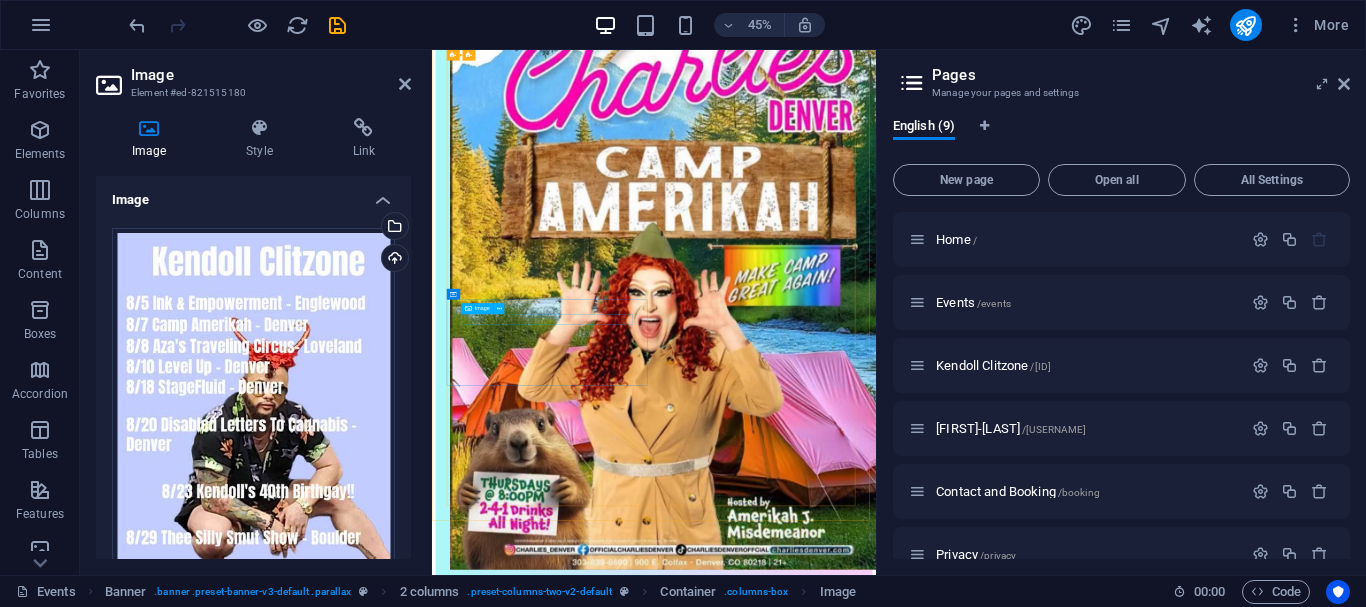 click at bounding box center (925, 7542) 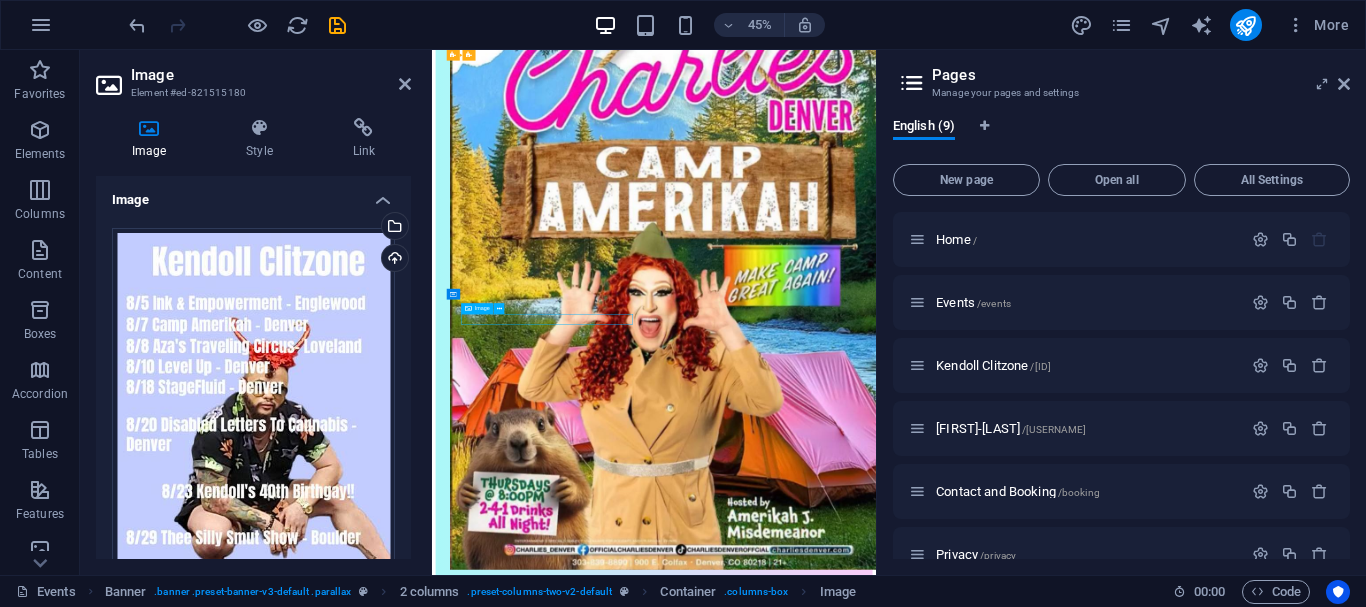 click at bounding box center (925, 7542) 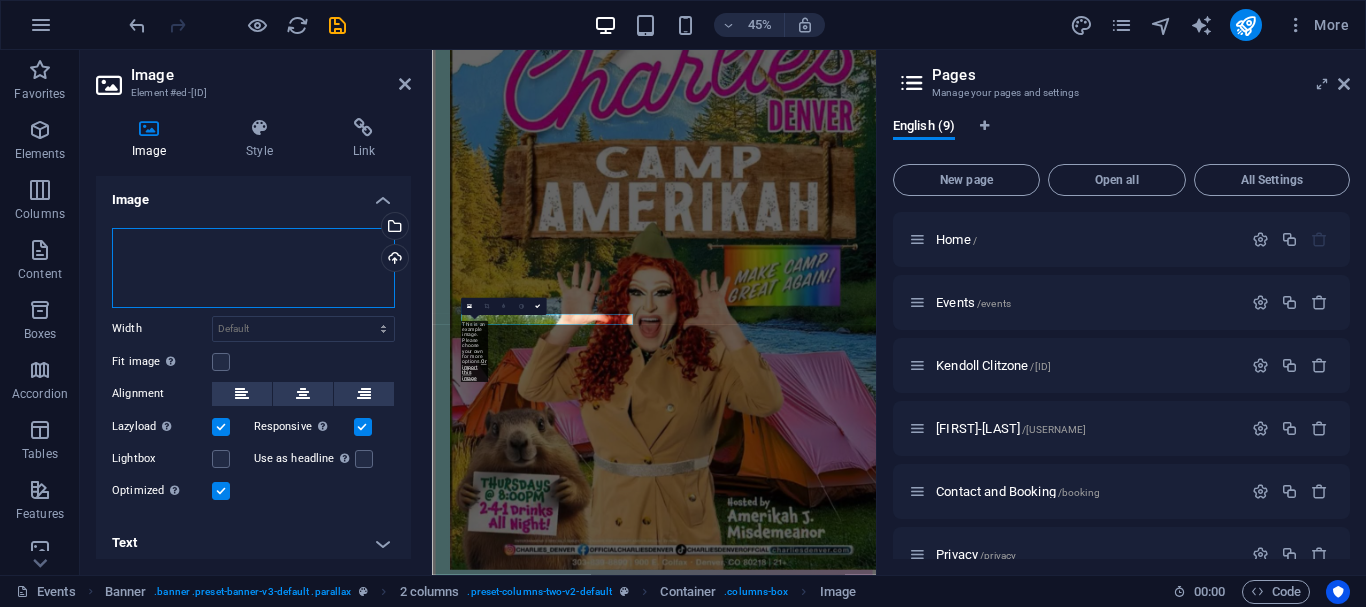 click on "Drag files here, click to choose files or select files from Files or our free stock photos & videos" at bounding box center (253, 268) 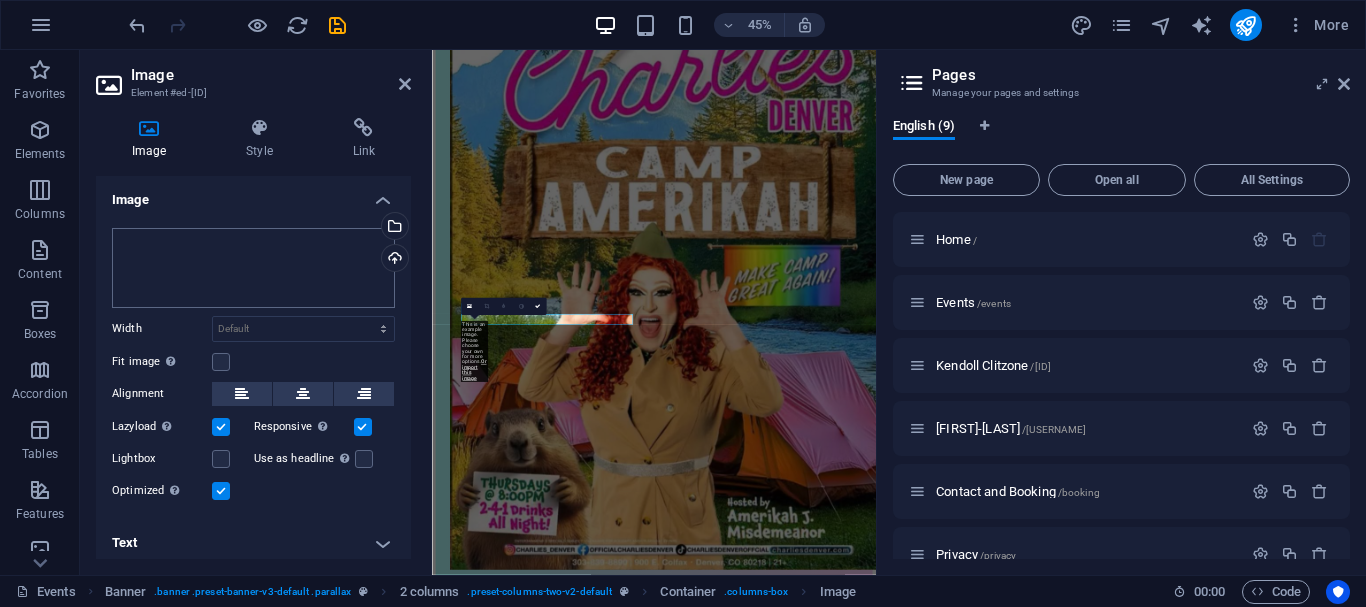scroll, scrollTop: 0, scrollLeft: 0, axis: both 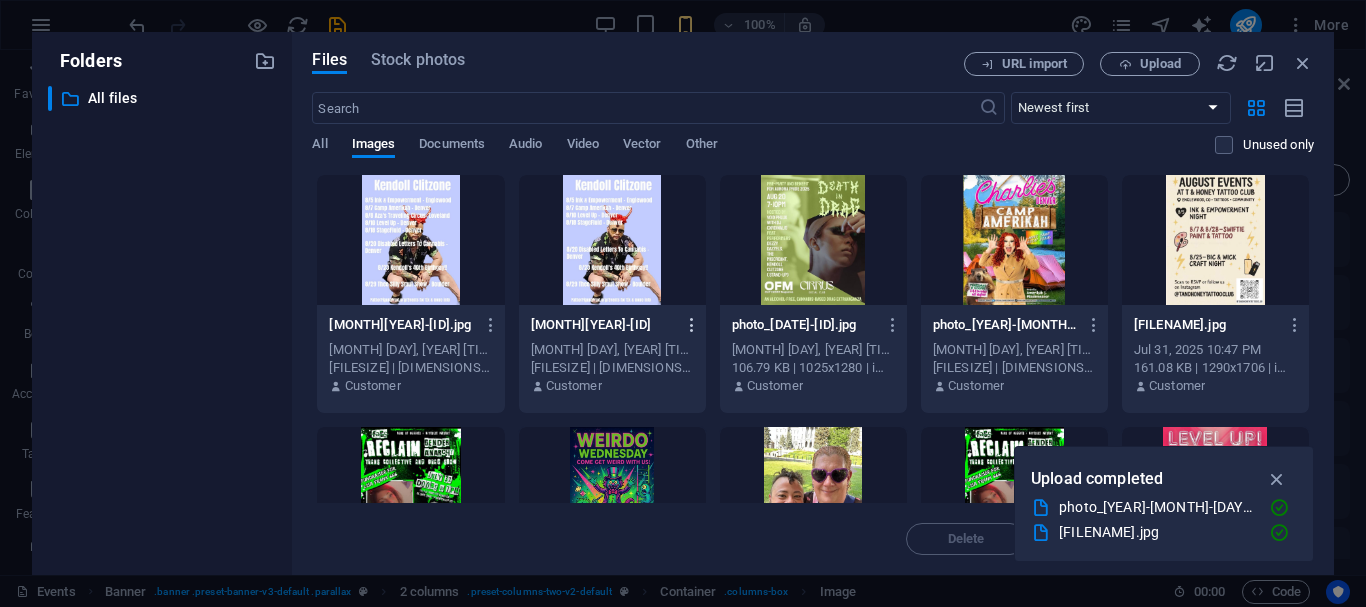 click at bounding box center (692, 325) 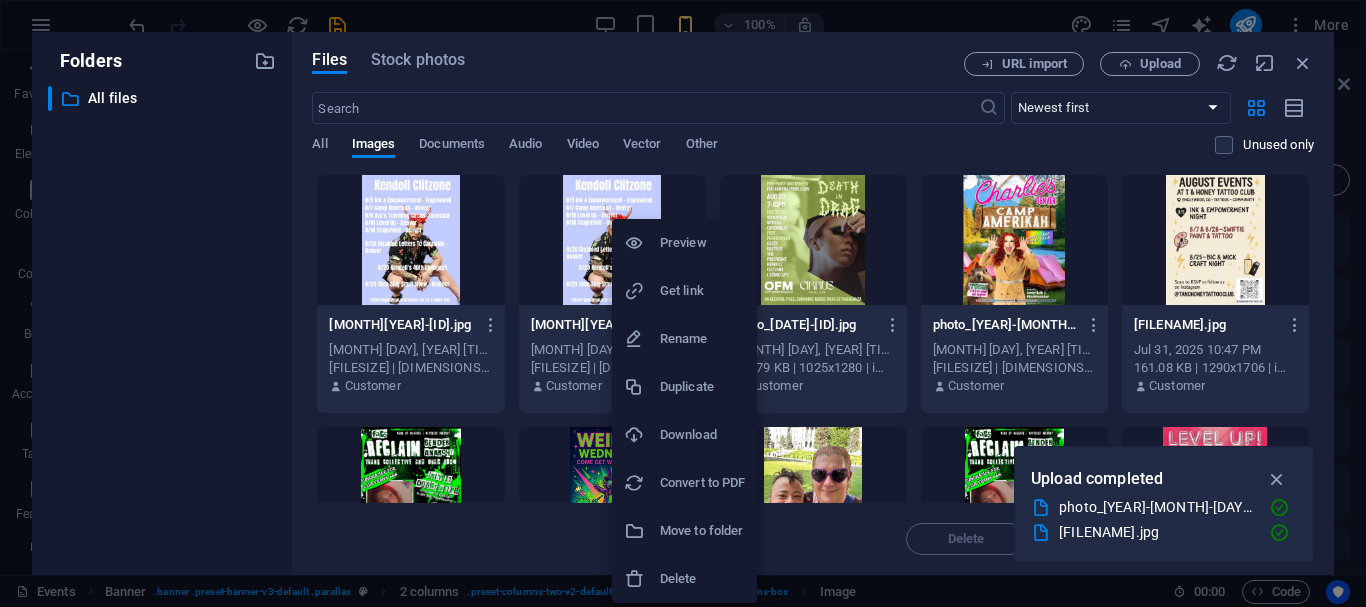 click on "Delete" at bounding box center [702, 579] 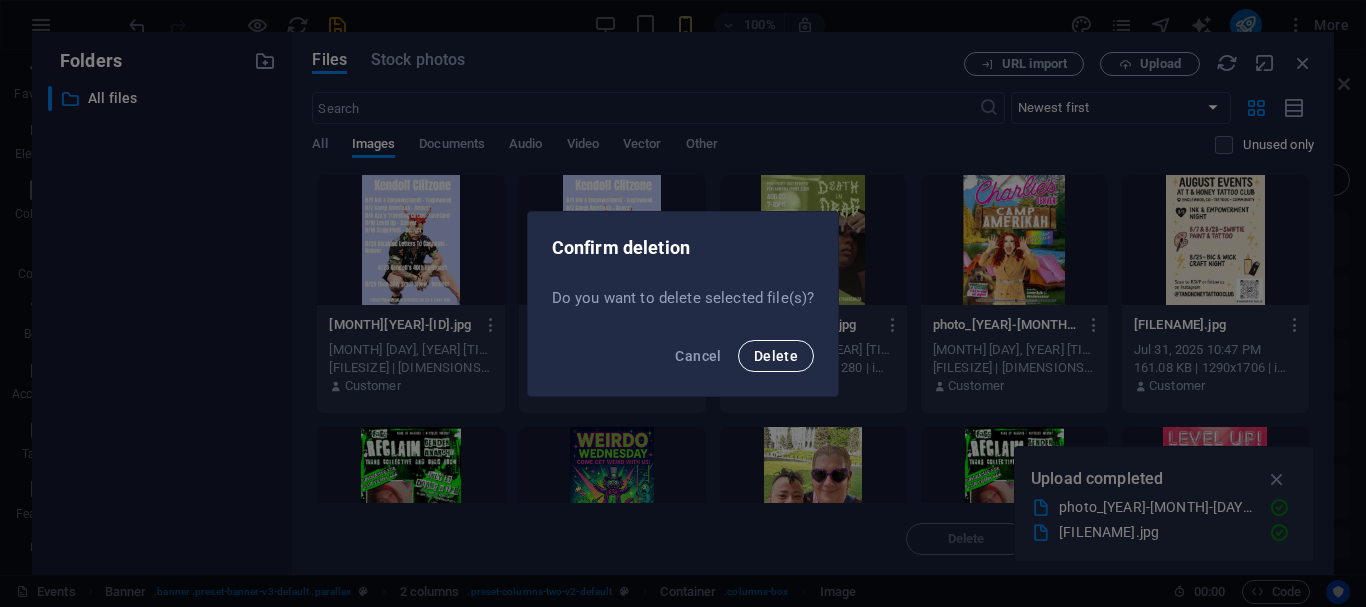 click on "Delete" at bounding box center (776, 356) 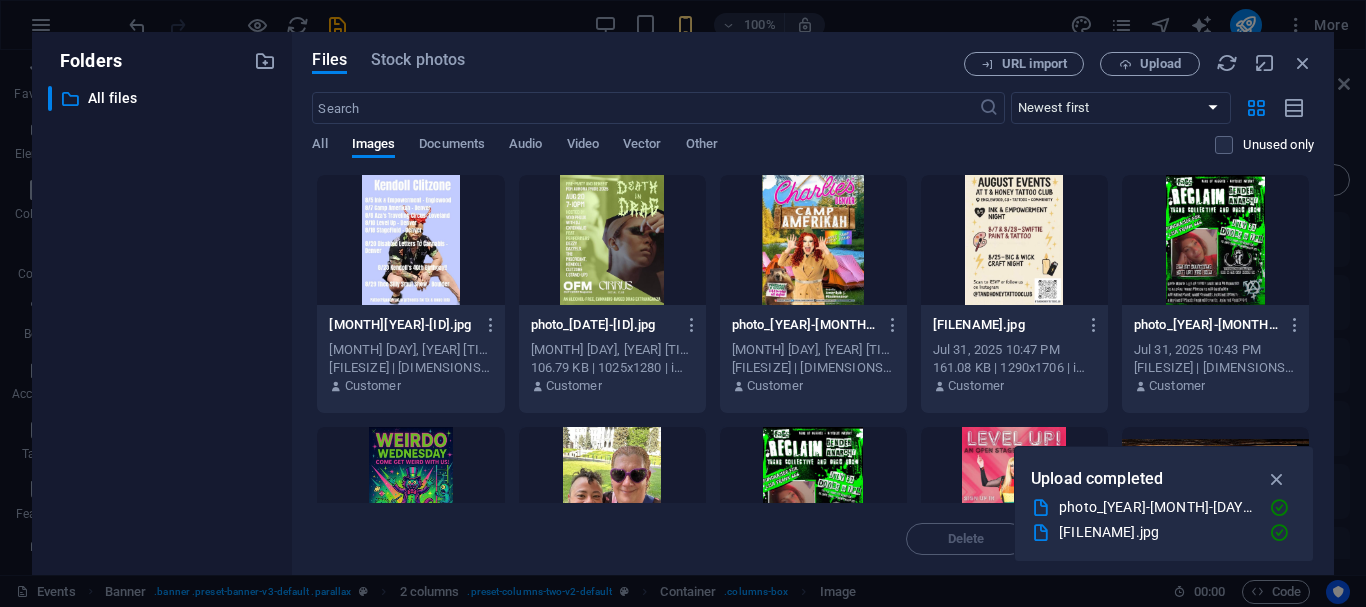 click at bounding box center (410, 240) 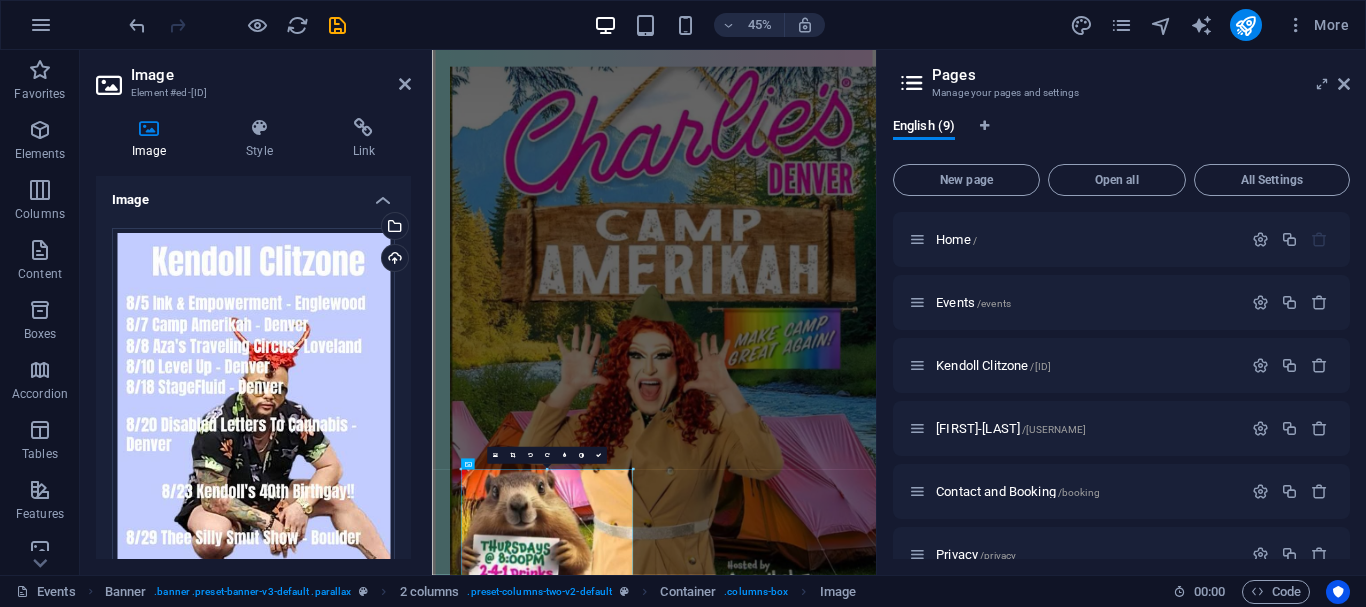 scroll, scrollTop: 3758, scrollLeft: 0, axis: vertical 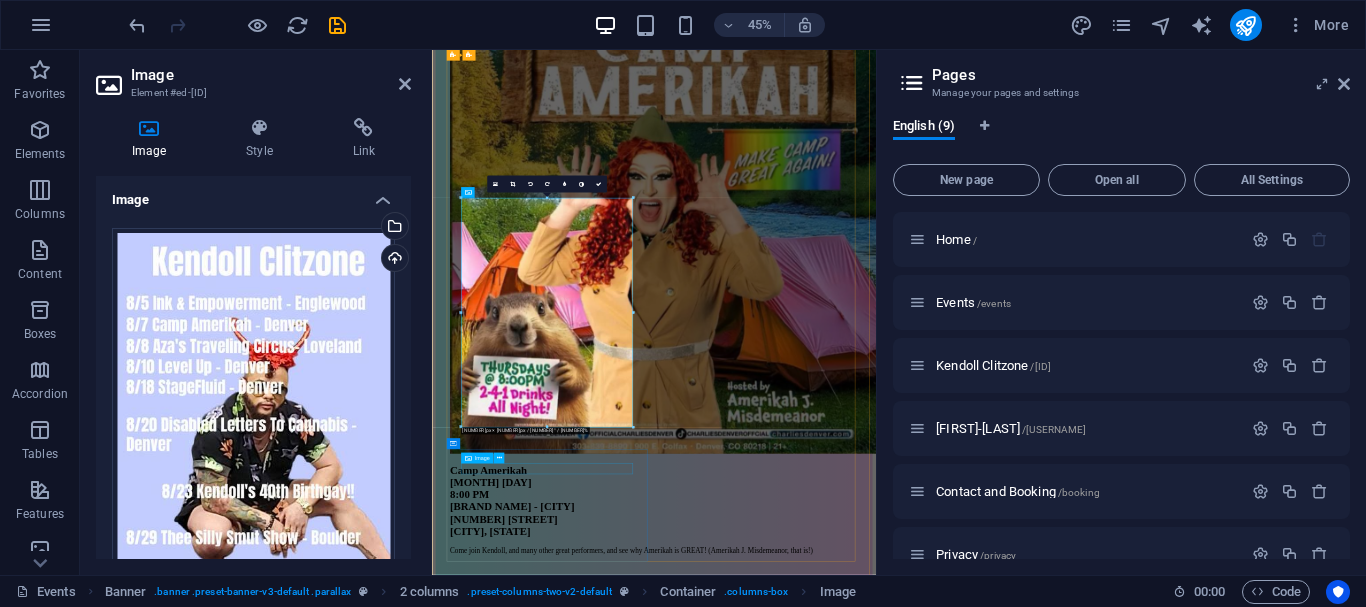 click at bounding box center [925, 8772] 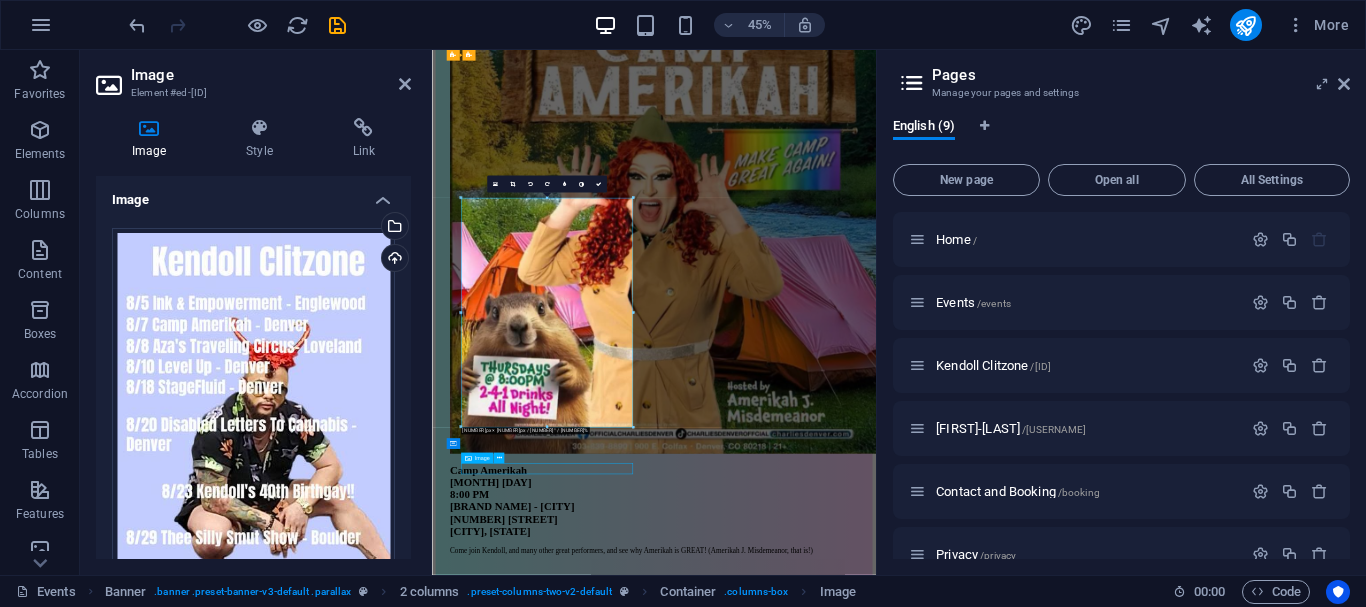 click at bounding box center (925, 8772) 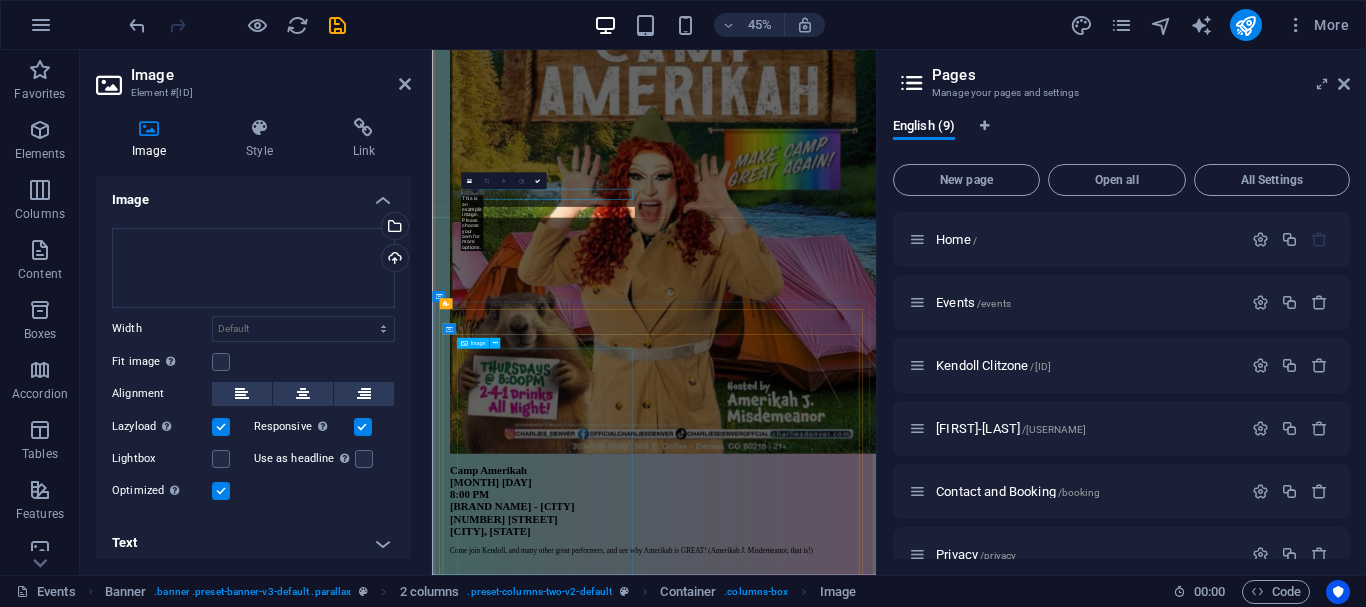 scroll, scrollTop: 4368, scrollLeft: 0, axis: vertical 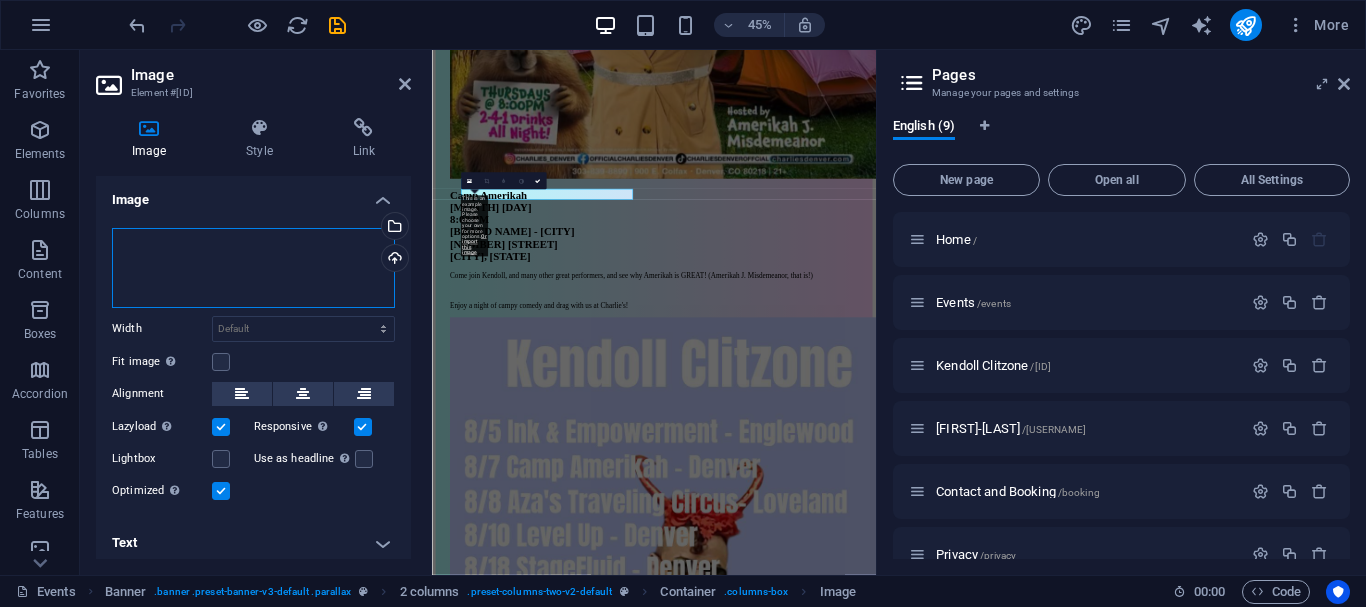 click on "Drag files here, click to choose files or select files from Files or our free stock photos & videos" at bounding box center (253, 268) 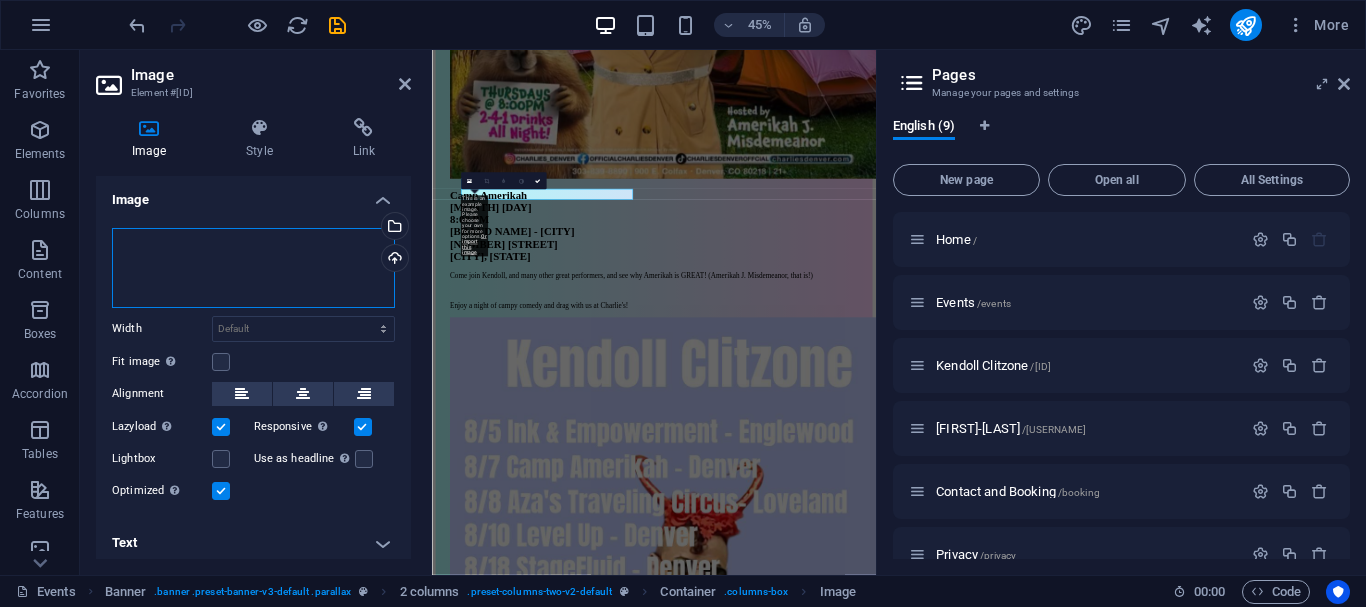 scroll, scrollTop: 0, scrollLeft: 0, axis: both 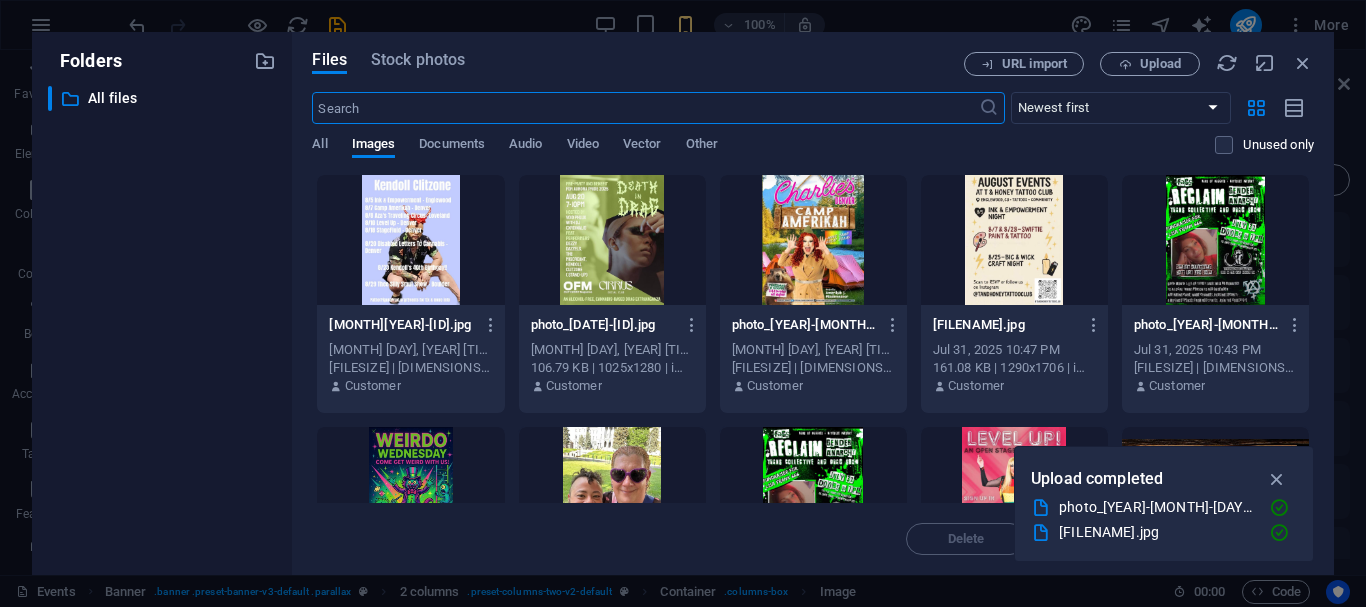 click at bounding box center (410, 240) 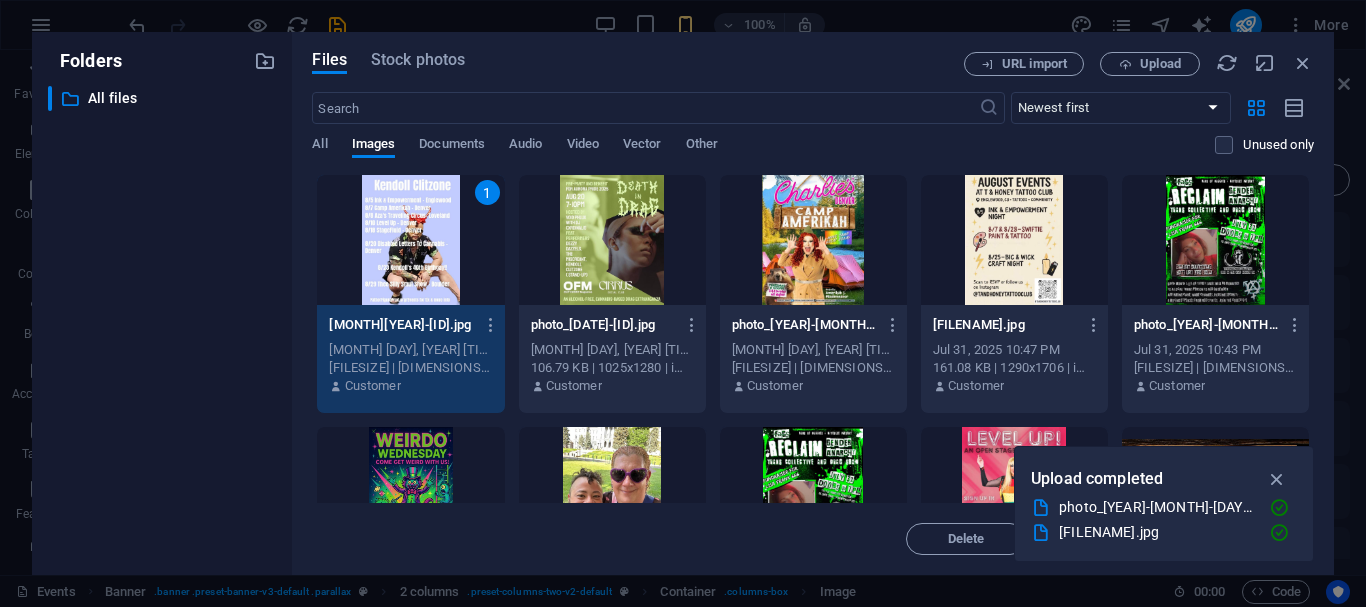 click on "1" at bounding box center [410, 240] 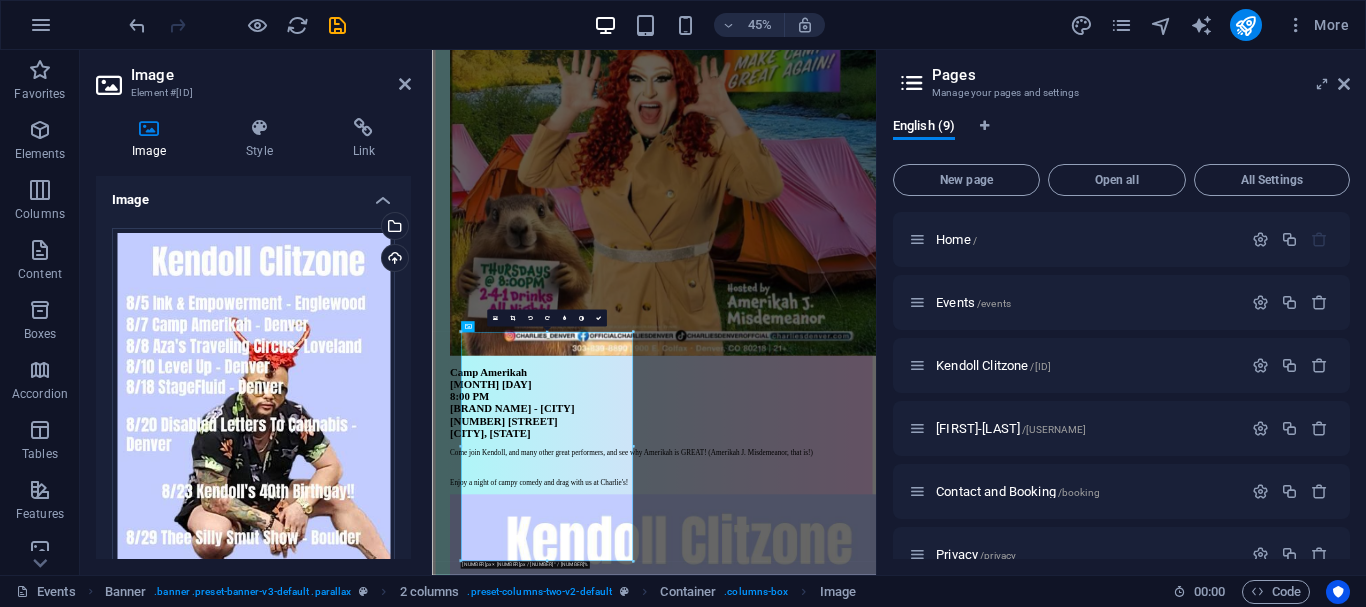 scroll, scrollTop: 4348, scrollLeft: 0, axis: vertical 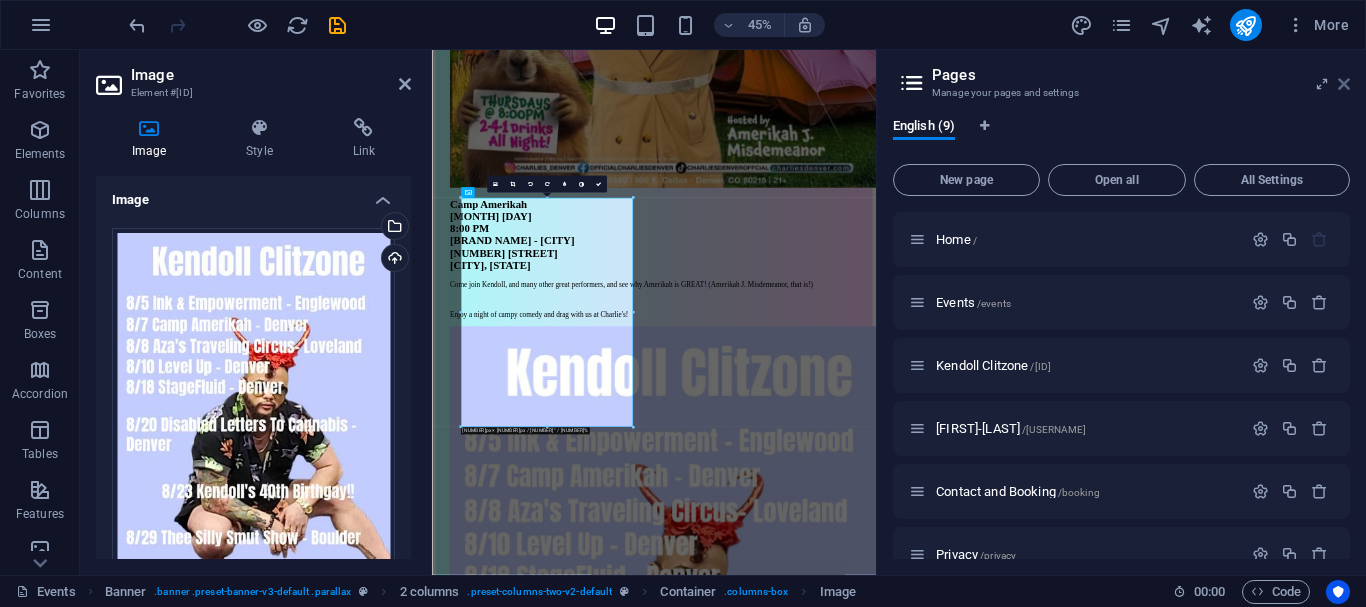 click at bounding box center [1344, 84] 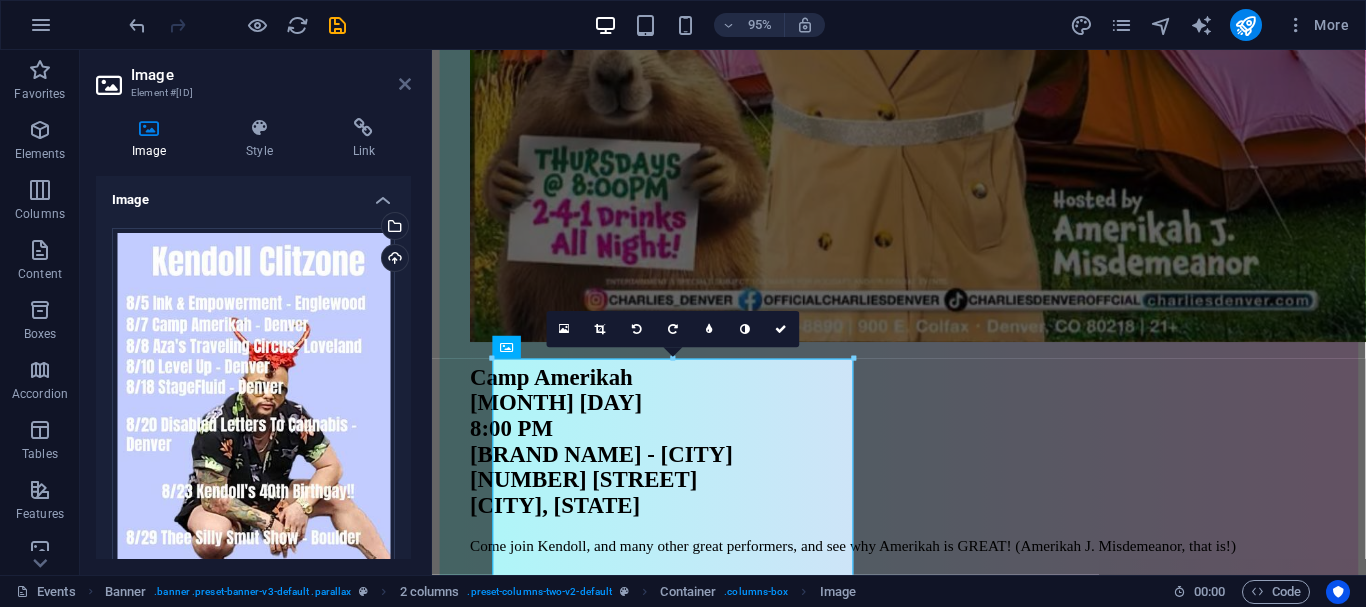 click at bounding box center [405, 84] 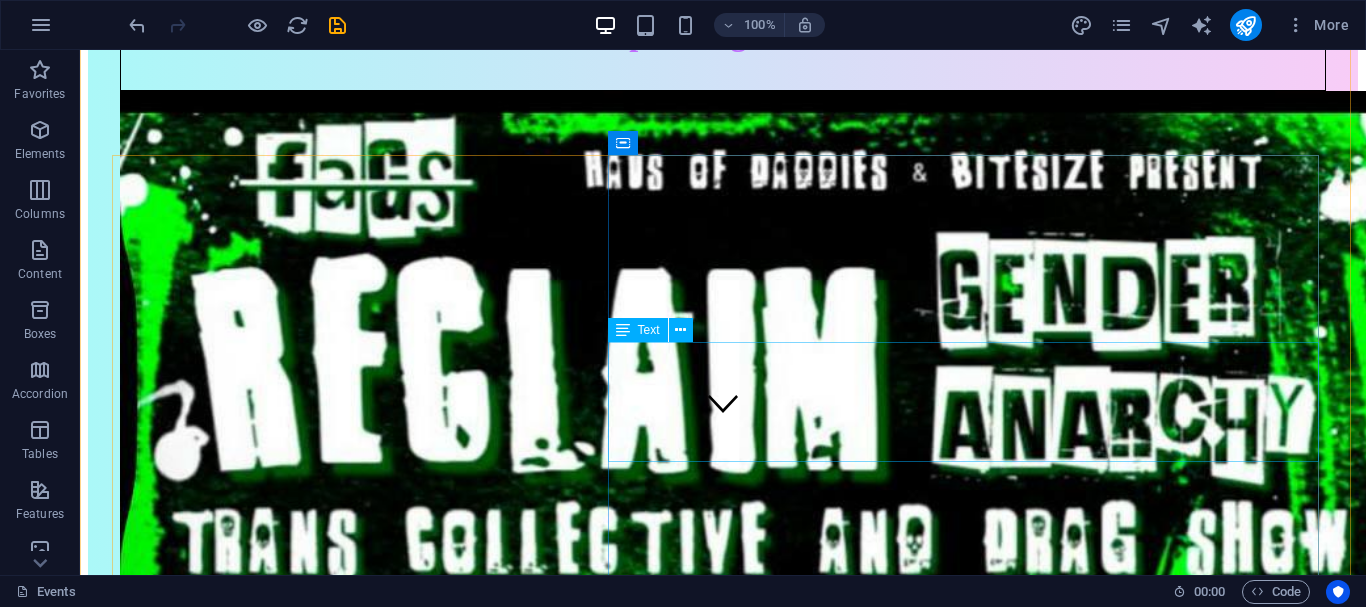 scroll, scrollTop: 0, scrollLeft: 0, axis: both 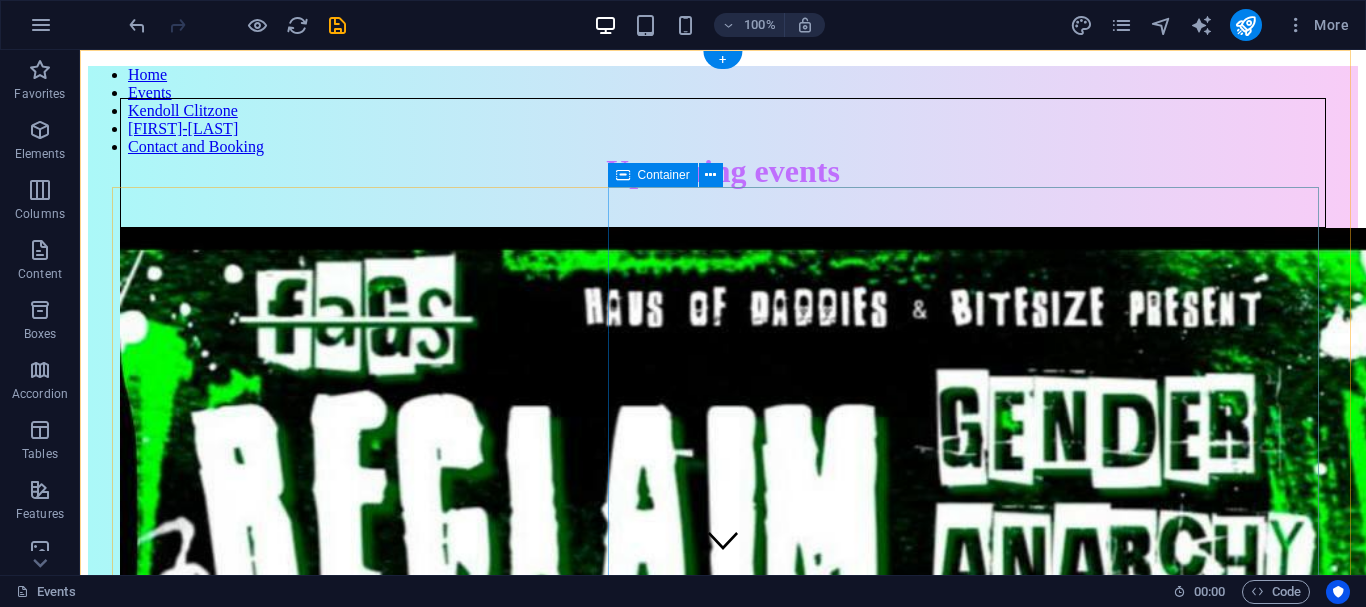 click on "[EVENT] [MONTH] [DAY], [YEAR] [TIME] [VENUE] [ADDRESS] [CITY] [FIRST] [LAST] is proud to perform at [VENUE], in [CITY], for this amazing, monthly fundraiser event. 100% of ticket sales go to local trans care, so come down and have a great time while supporting this month's recipient, the incomparable [NAME] [NUMBER]!" at bounding box center (723, 2074) 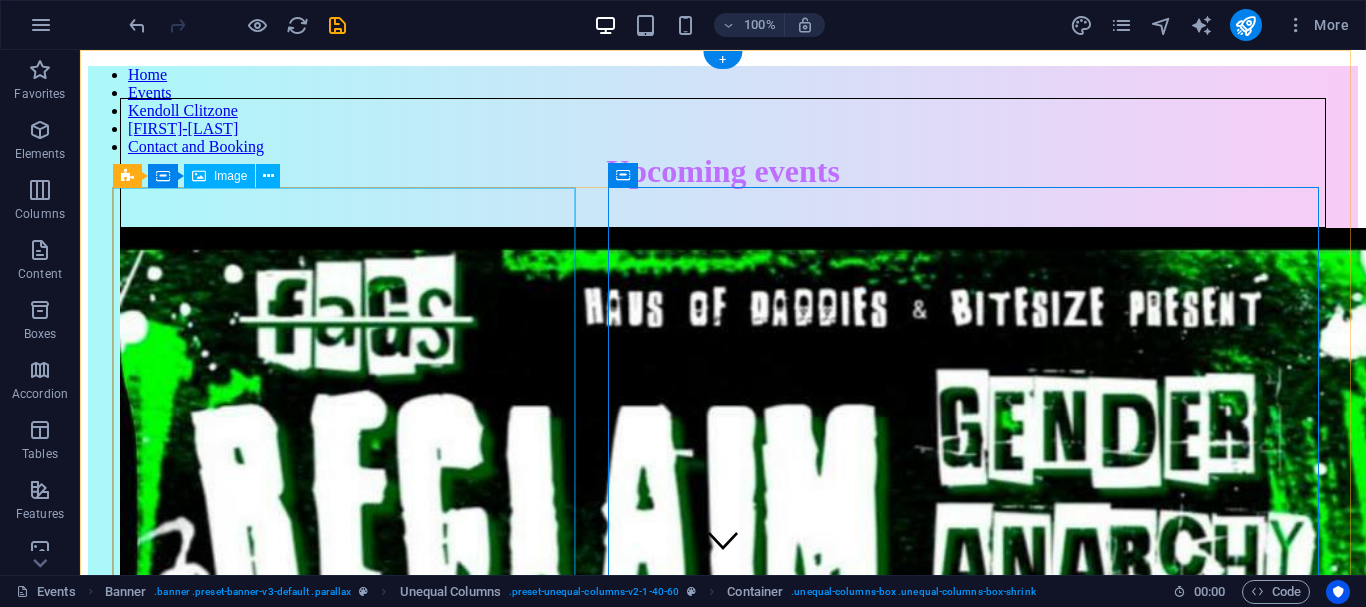 click at bounding box center [723, 1070] 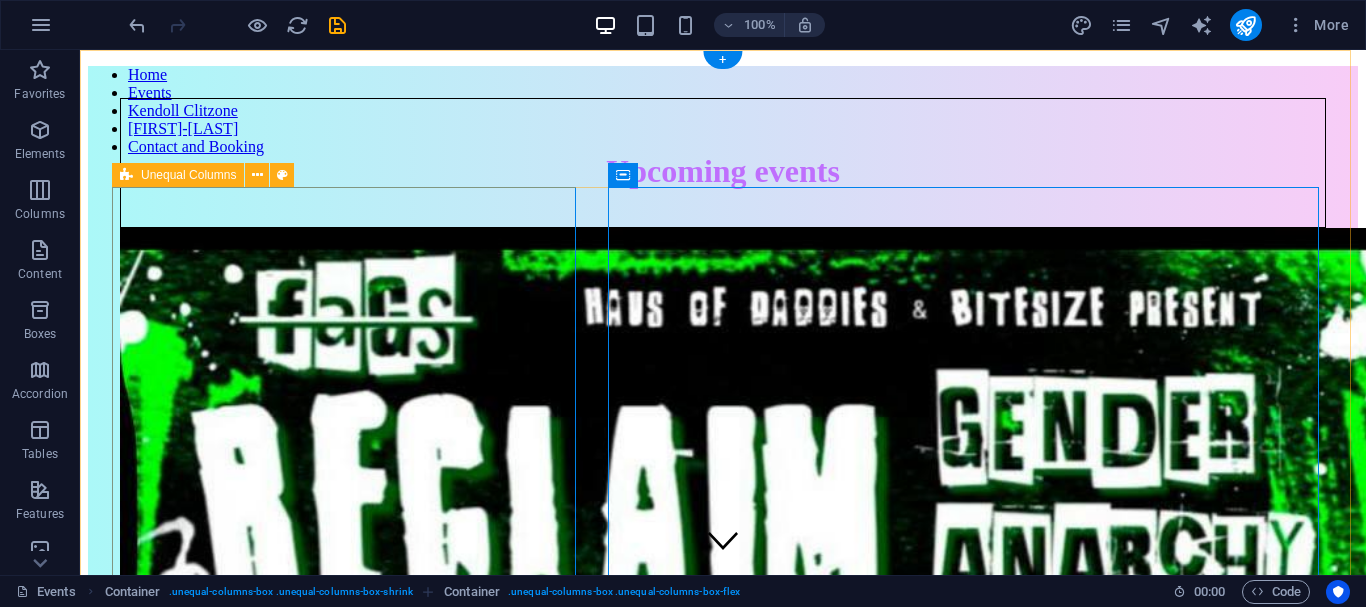click on "[EVENT] [MONTH] [DAY], [YEAR] [TIME] [VENUE] [ADDRESS] [CITY] [FIRST] [LAST] is proud to perform at [VENUE], in [CITY], for this amazing, monthly fundraiser event. 100% of ticket sales go to local trans care, so come down and have a great time while supporting this month's recipient, the incomparable [NAME] [NUMBER]!" at bounding box center (723, 1222) 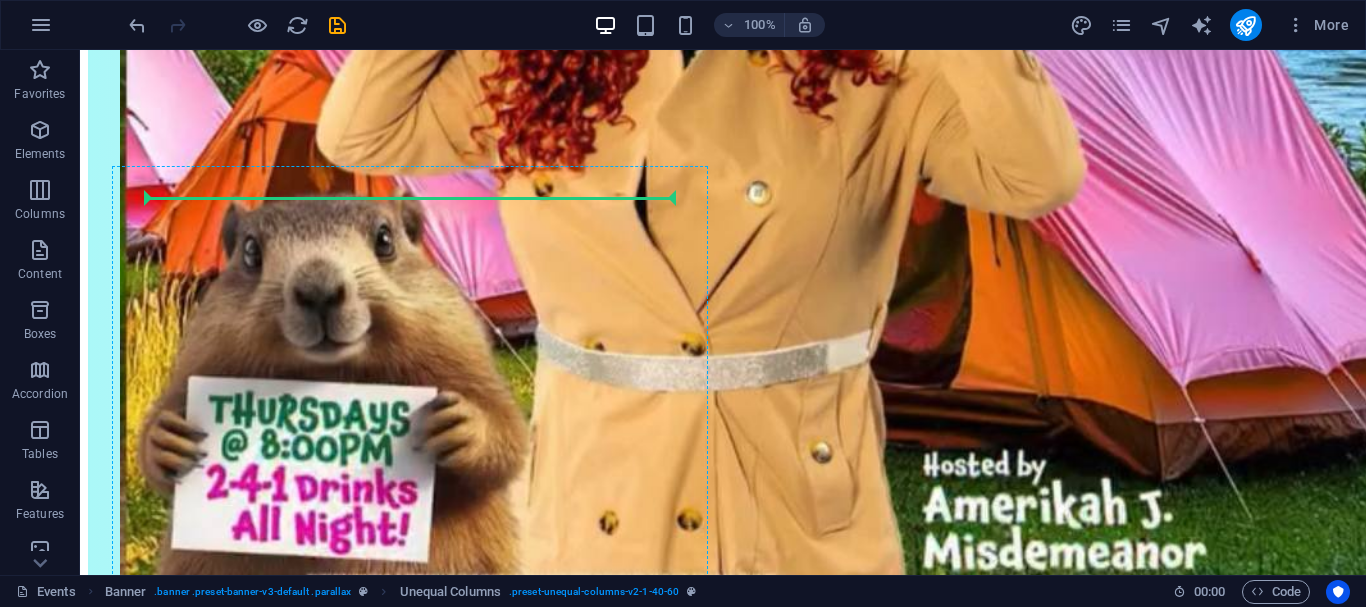 scroll, scrollTop: 5256, scrollLeft: 0, axis: vertical 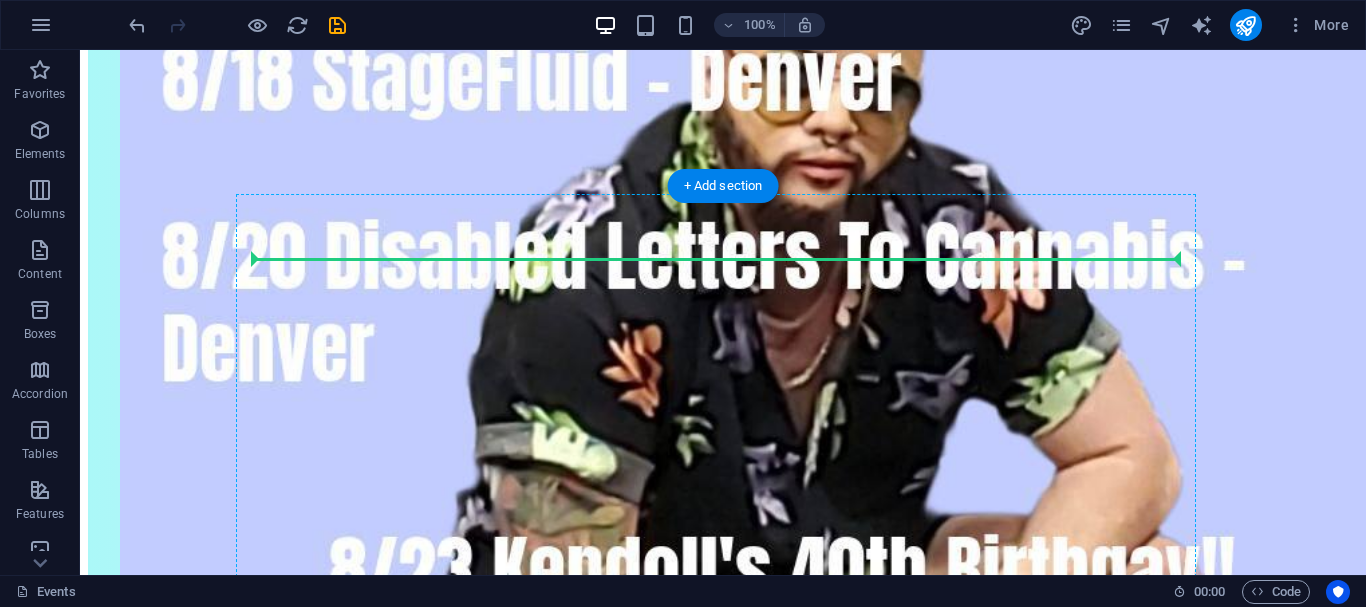 drag, startPoint x: 592, startPoint y: 377, endPoint x: 693, endPoint y: 253, distance: 159.92812 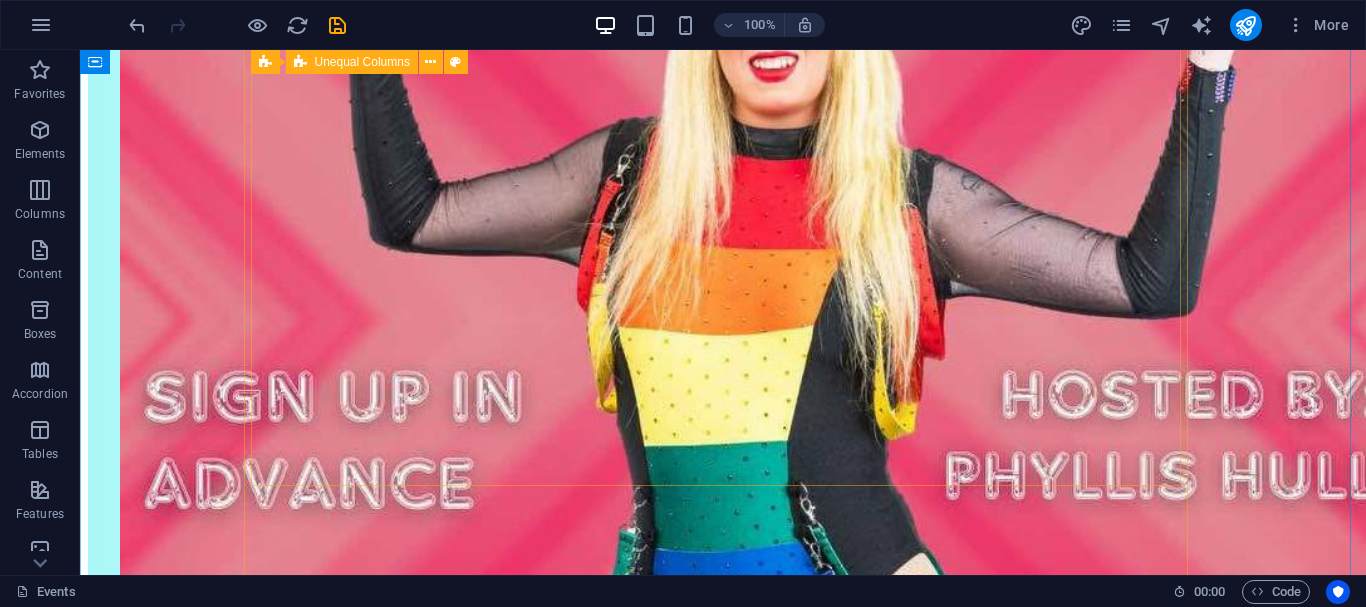 scroll, scrollTop: 6457, scrollLeft: 0, axis: vertical 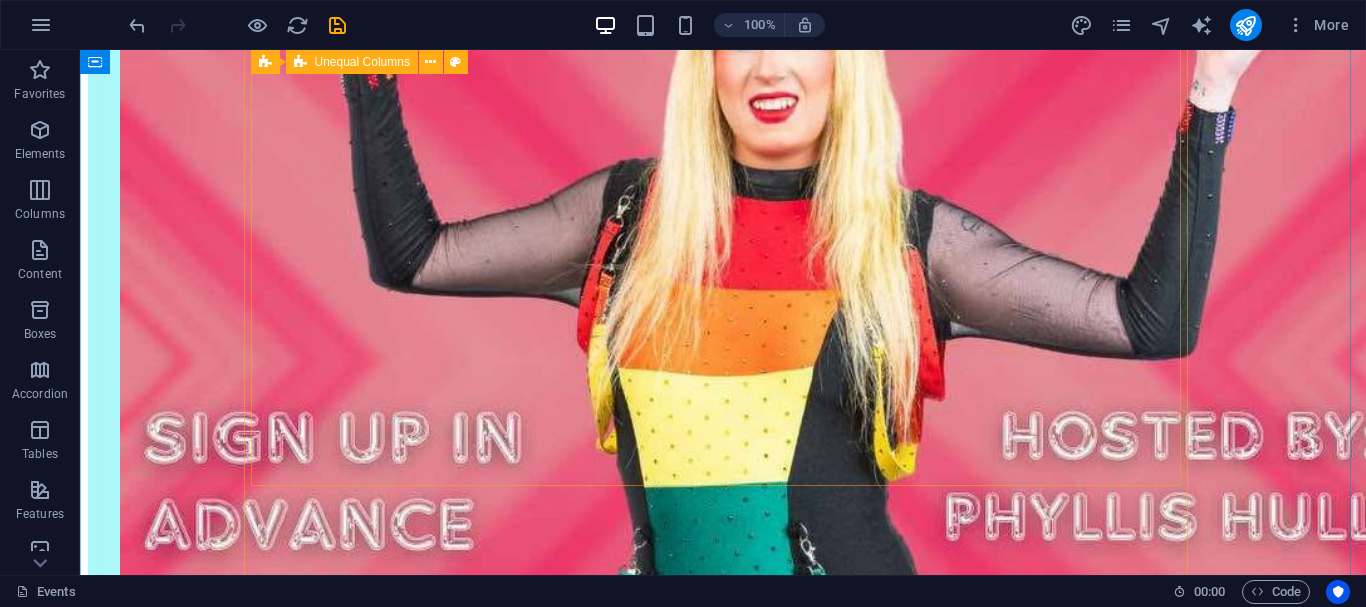 click on "[EVENT] [MONTH] [DAY], [YEAR] [TIME] [VENUE] [ADDRESS] [CITY] [FIRST] [LAST] is proud to perform at [VENUE], in [CITY], for this amazing, monthly fundraiser event. 100% of ticket sales go to local trans care, so come down and have a great time while supporting this month's recipient, the incomparable [NAME] [NUMBER]!" at bounding box center (723, 10193) 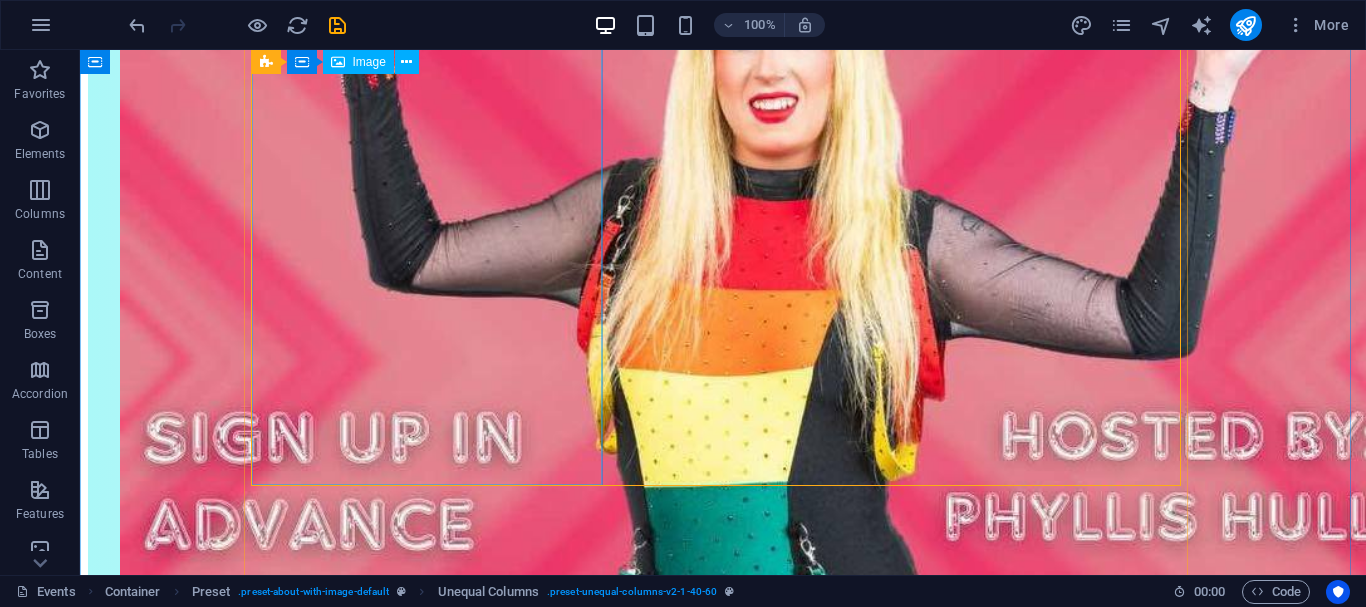 click at bounding box center [723, 10041] 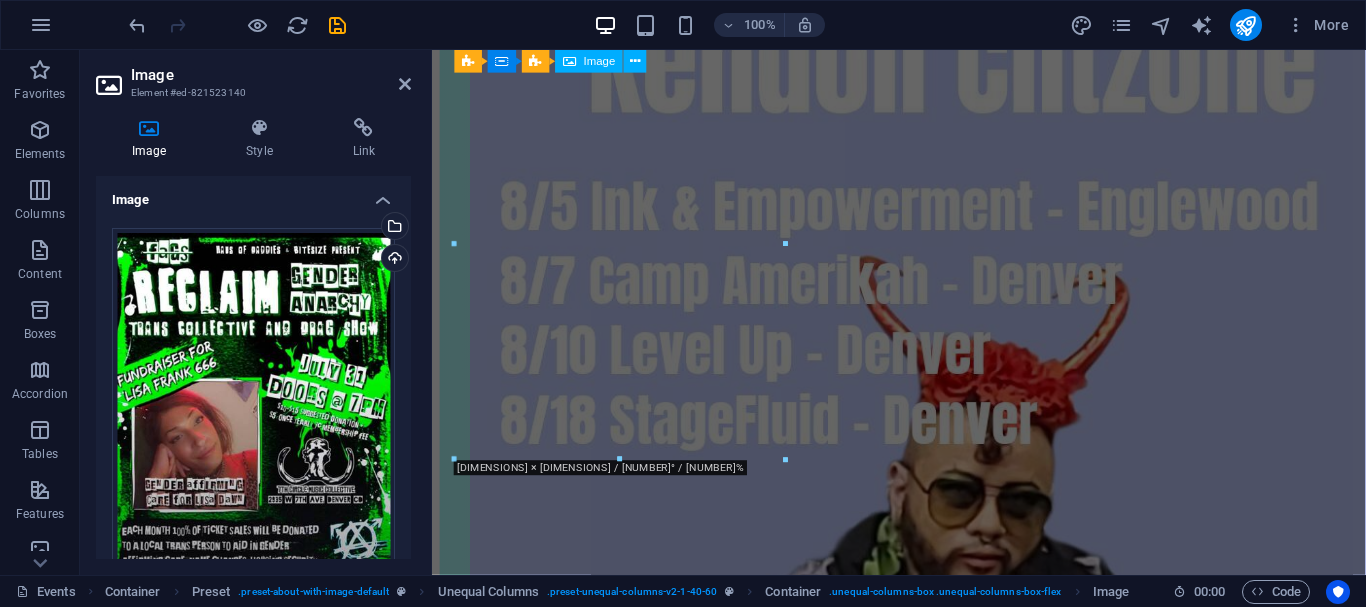 scroll, scrollTop: 4877, scrollLeft: 0, axis: vertical 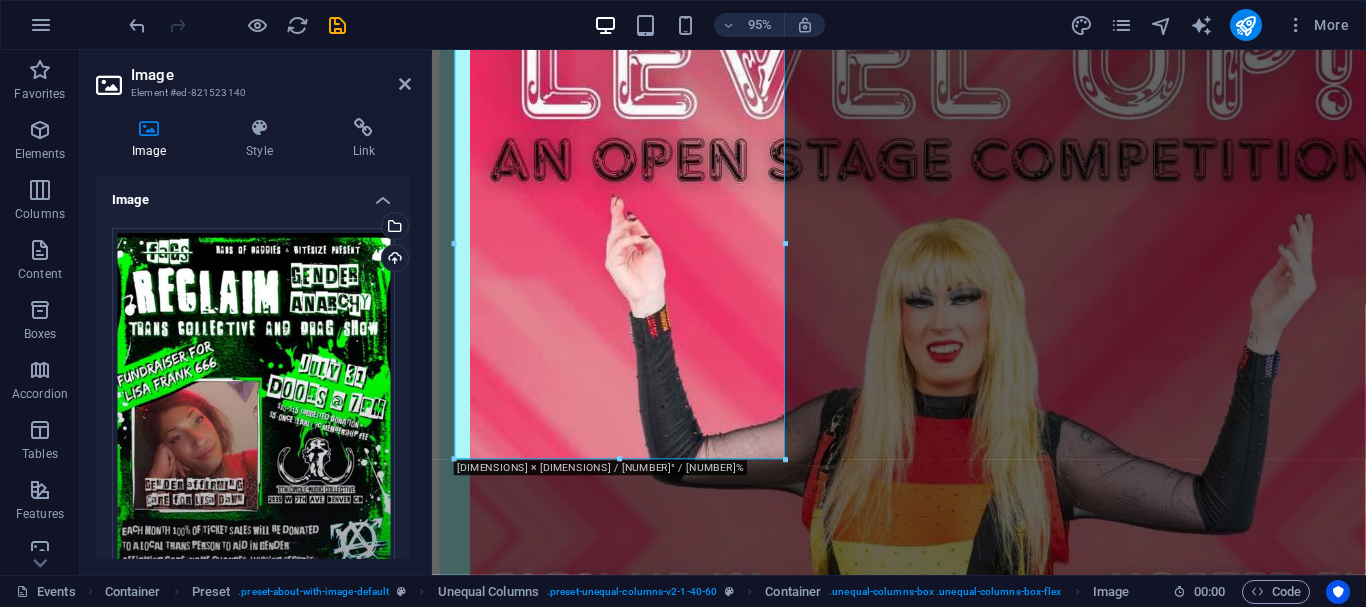 click at bounding box center [429, 312] 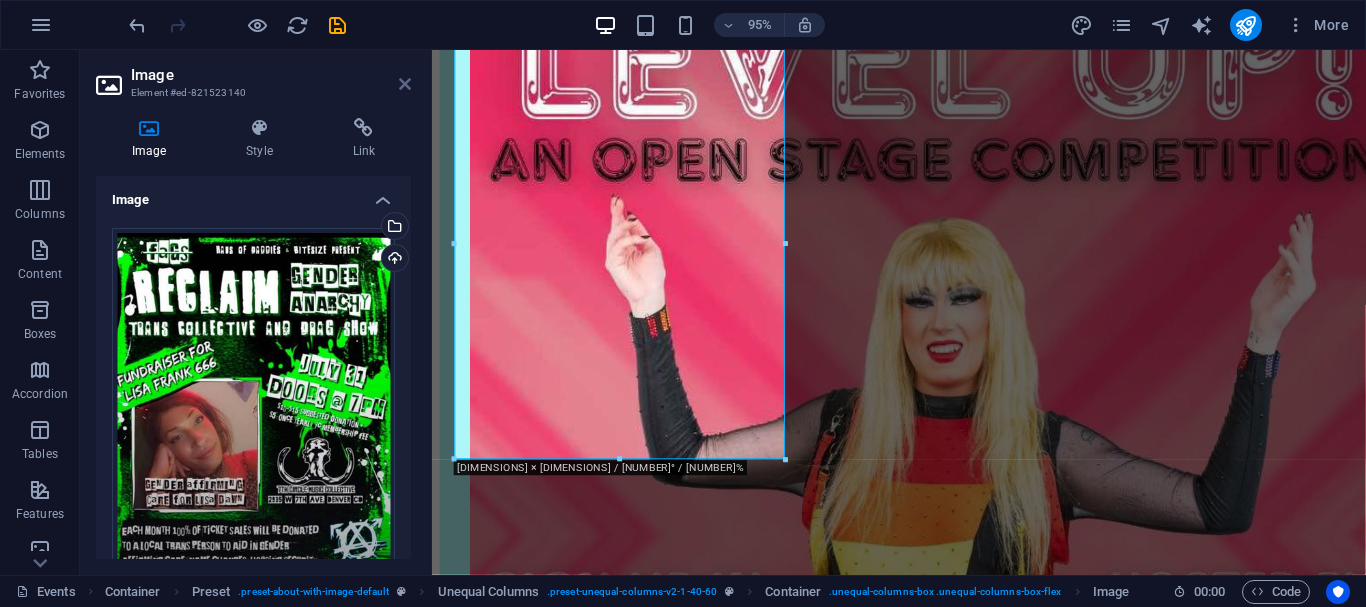 click at bounding box center [405, 84] 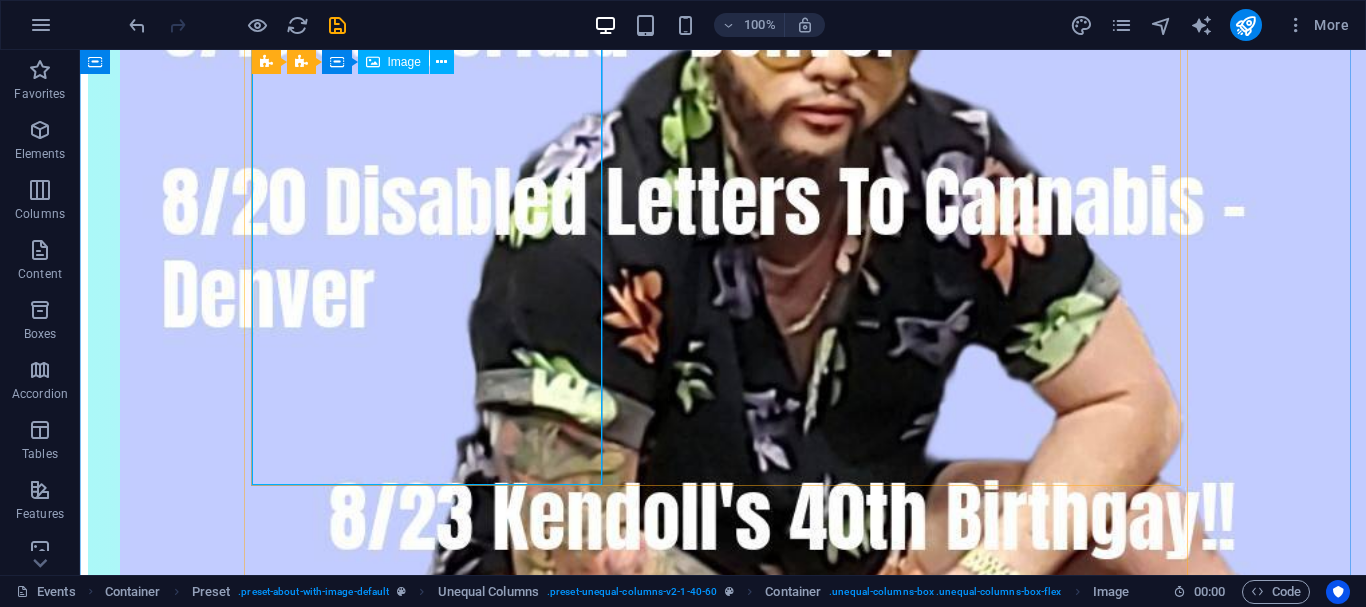 scroll, scrollTop: 6457, scrollLeft: 0, axis: vertical 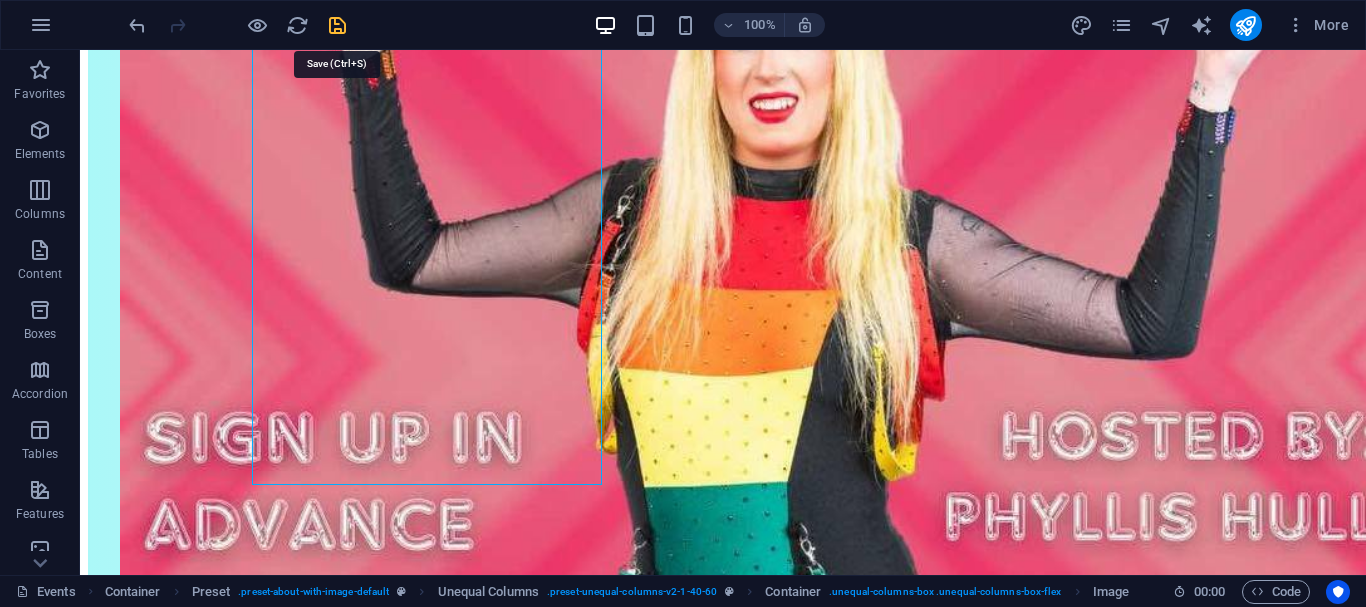 click at bounding box center (337, 25) 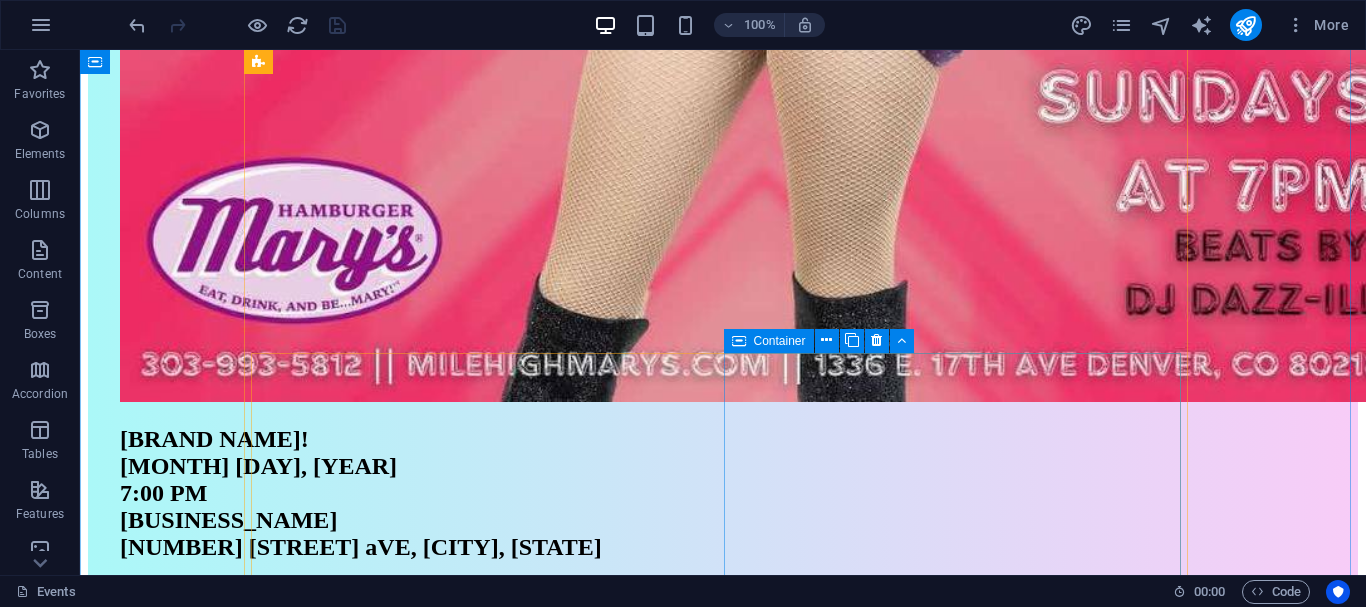scroll, scrollTop: 7233, scrollLeft: 0, axis: vertical 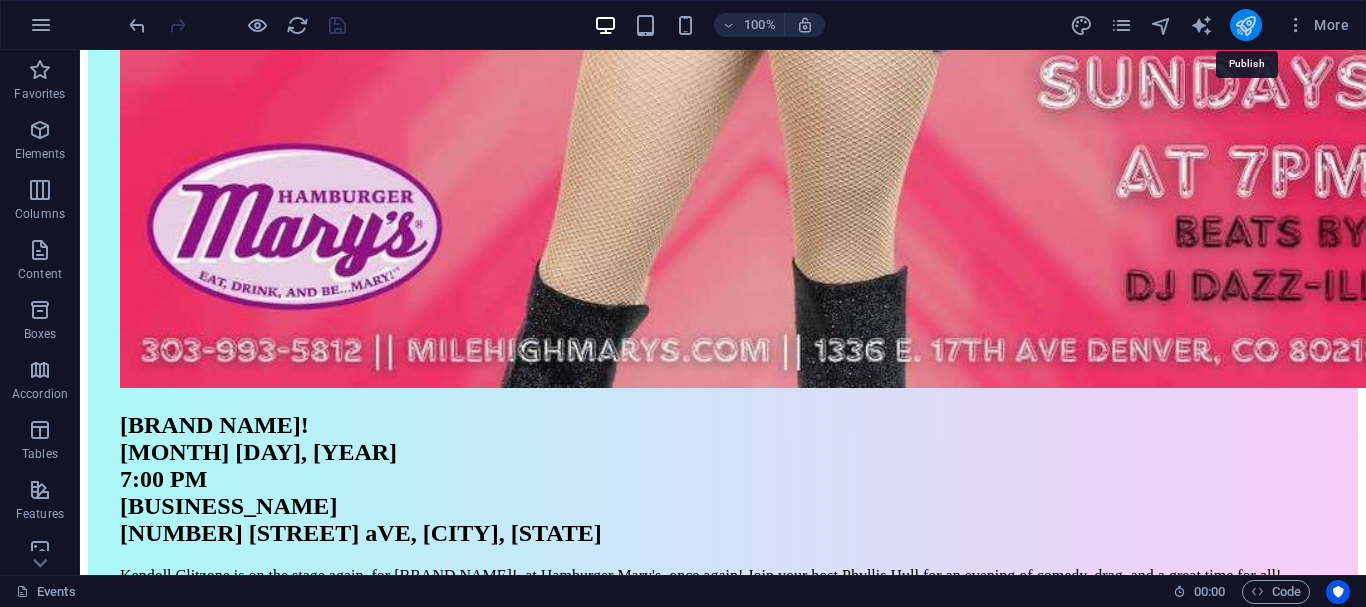 click at bounding box center (1245, 25) 